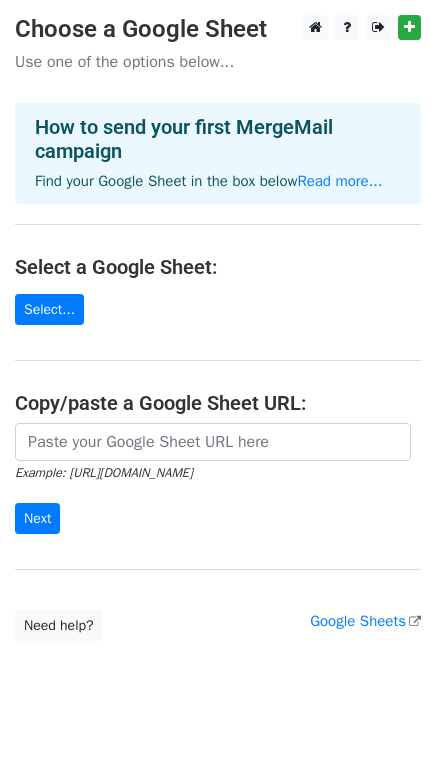 scroll, scrollTop: 0, scrollLeft: 0, axis: both 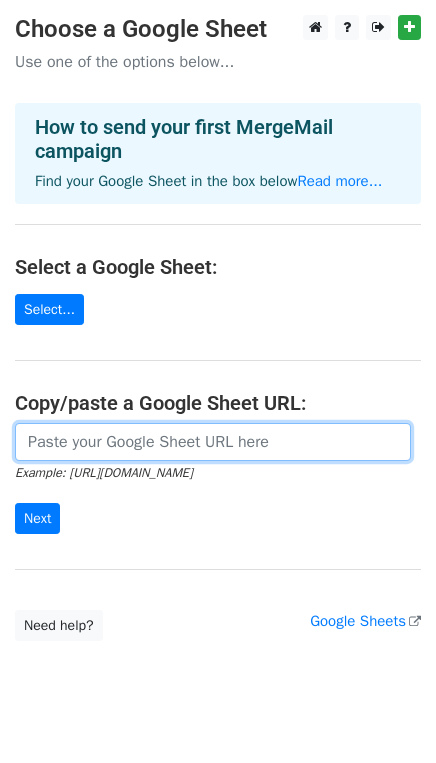 click at bounding box center [213, 442] 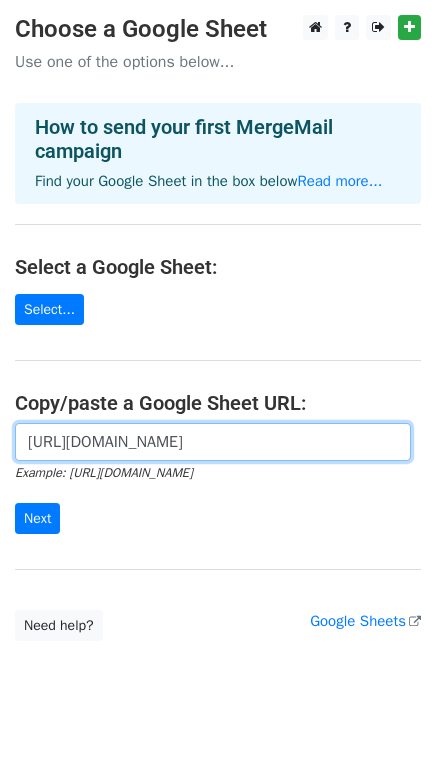 scroll, scrollTop: 0, scrollLeft: 436, axis: horizontal 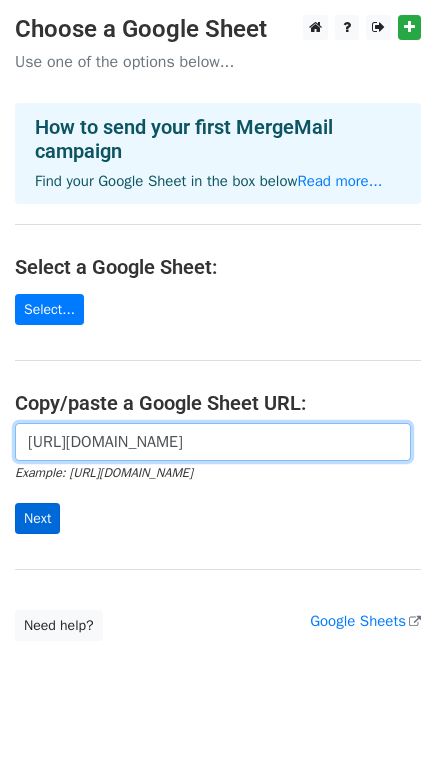type on "https://docs.google.com/spreadsheets/d/1YH4nkGhSEpFGHgS6RKKFFpscjkd4yWVufTvz5J4SzOU/edit?usp=sharing" 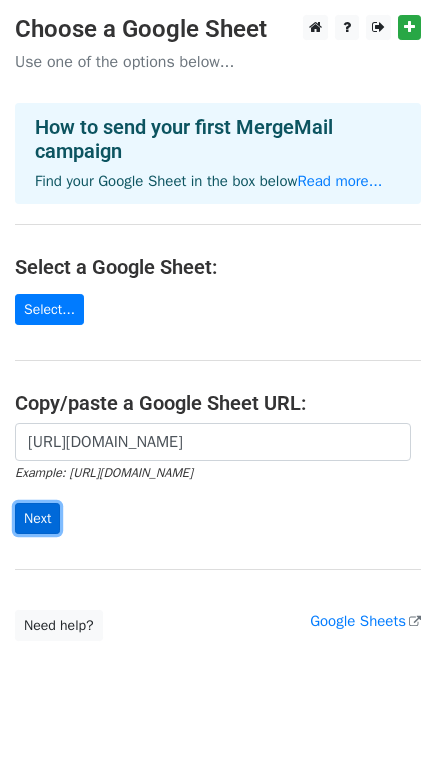 click on "Next" at bounding box center [37, 518] 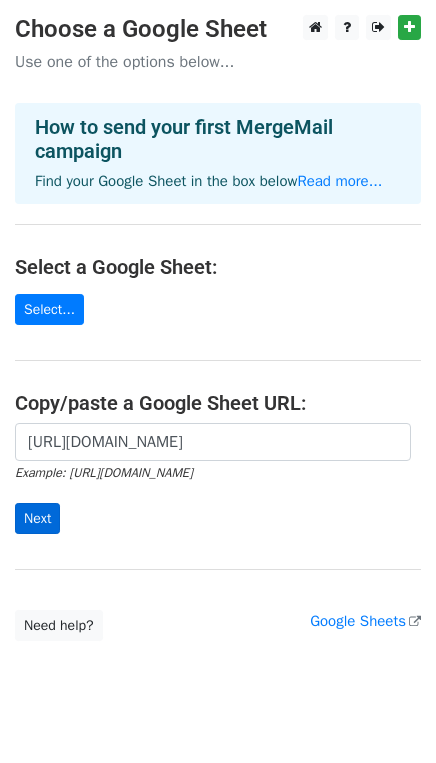 scroll, scrollTop: 0, scrollLeft: 0, axis: both 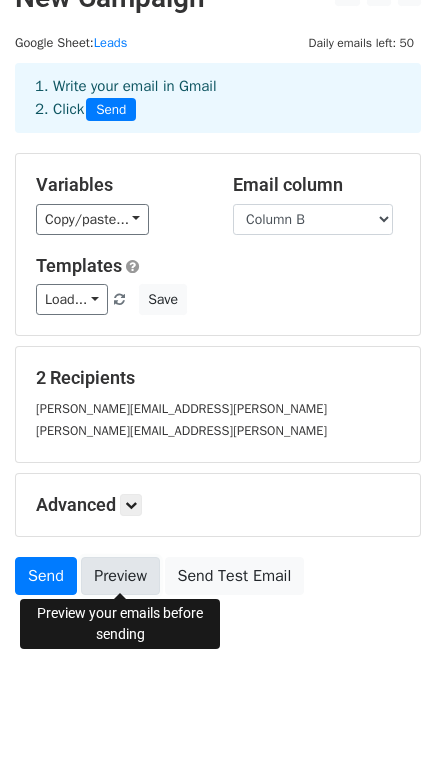 click on "Preview" at bounding box center [120, 576] 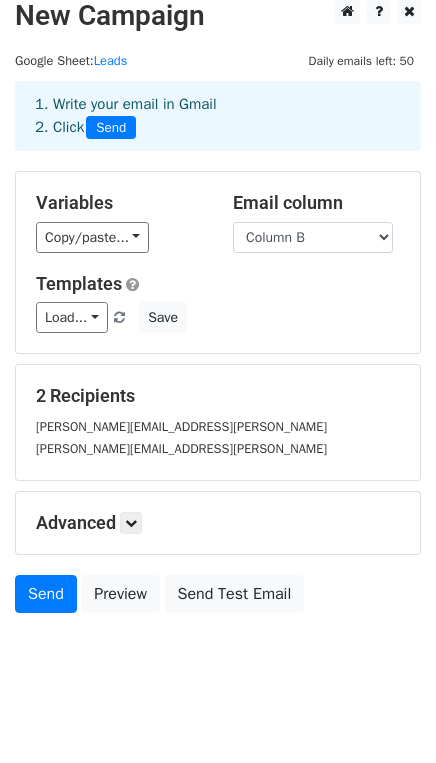 scroll, scrollTop: 0, scrollLeft: 0, axis: both 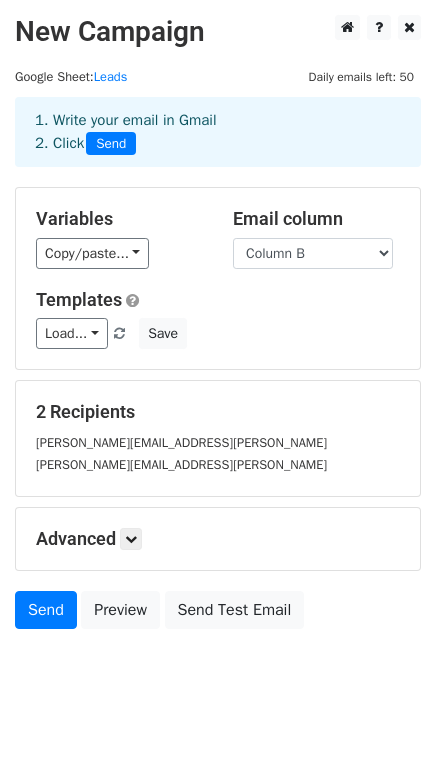 click on "Variables
Copy/paste...
{{Column A}}
{{Column B}}
Email column
Column A
Column B
Templates
Load...
No templates saved
Save" at bounding box center [218, 278] 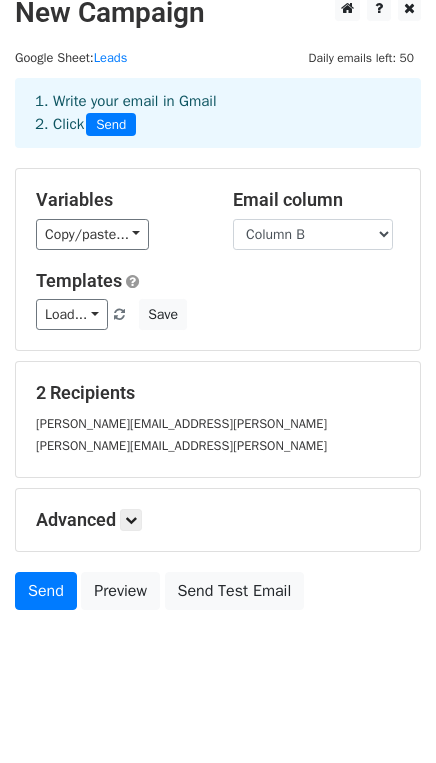scroll, scrollTop: 34, scrollLeft: 0, axis: vertical 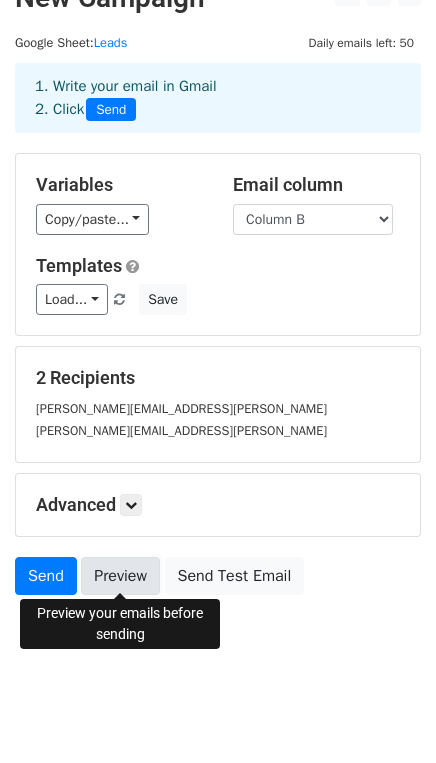 click on "Preview" at bounding box center (120, 576) 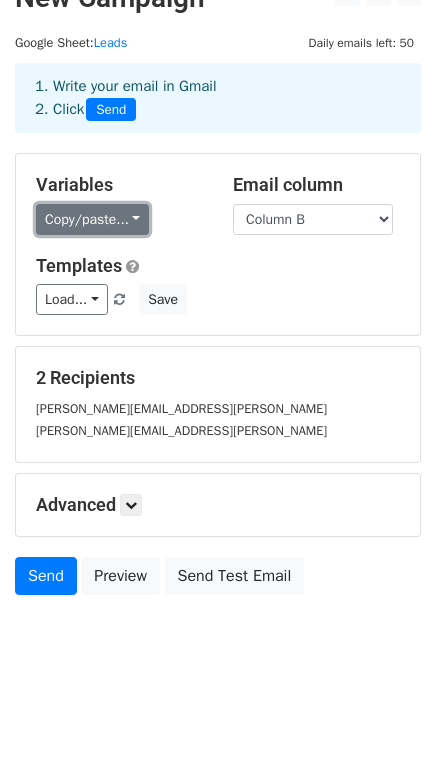 click on "Copy/paste..." at bounding box center (92, 219) 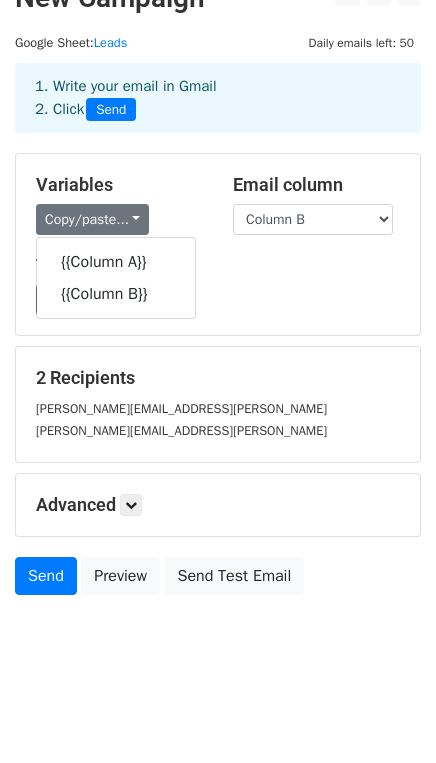 click on "Copy/paste...
{{Column A}}
{{Column B}}" at bounding box center (119, 219) 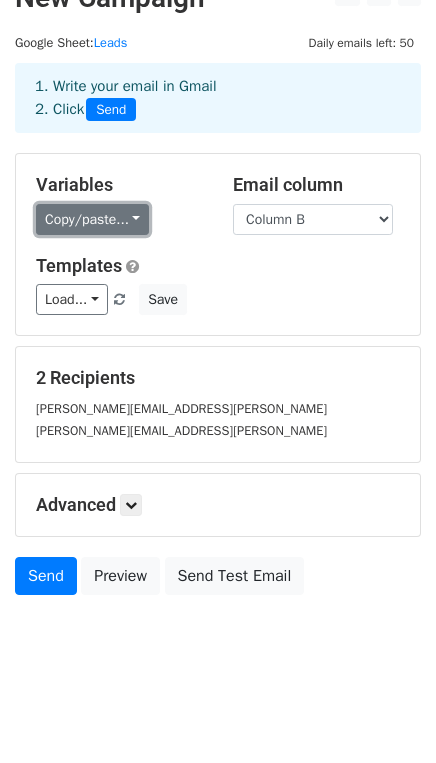 click on "Copy/paste..." at bounding box center (92, 219) 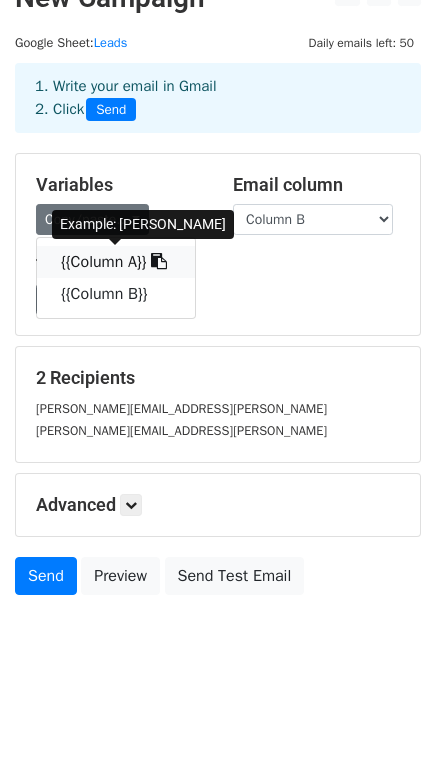 click at bounding box center (159, 261) 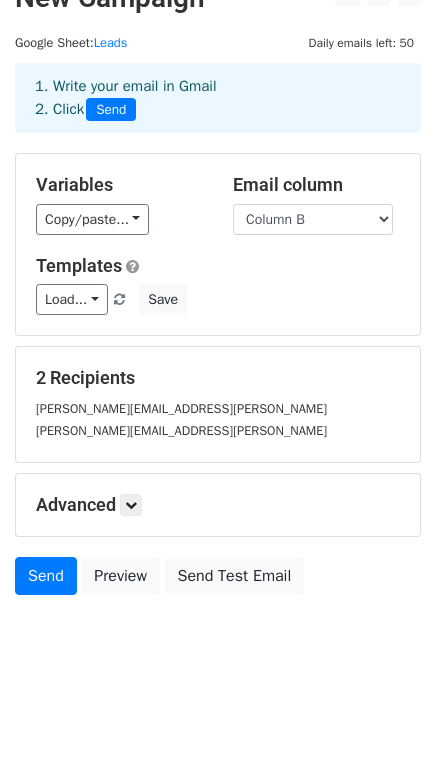 click on "Copy/paste...
{{Column A}}
{{Column B}}" at bounding box center (119, 219) 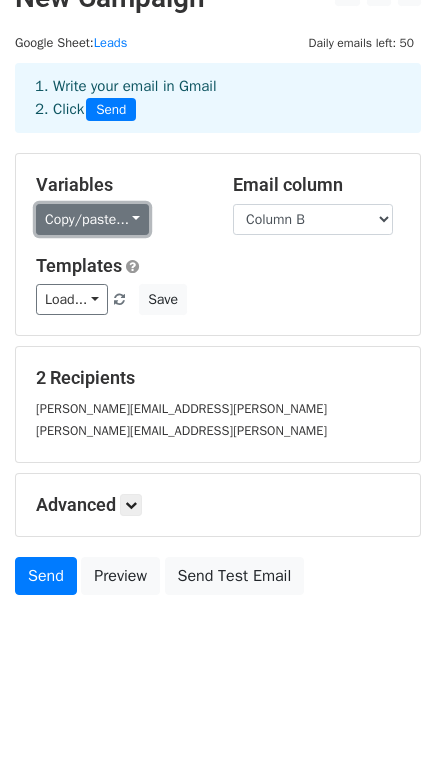 click on "Copy/paste..." at bounding box center [92, 219] 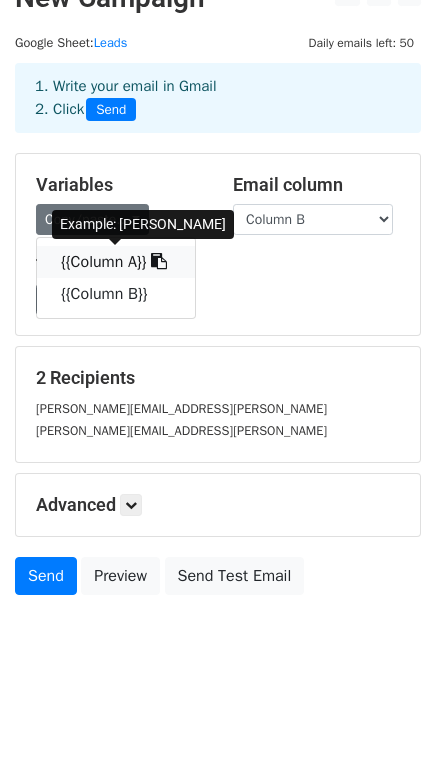 click at bounding box center (159, 261) 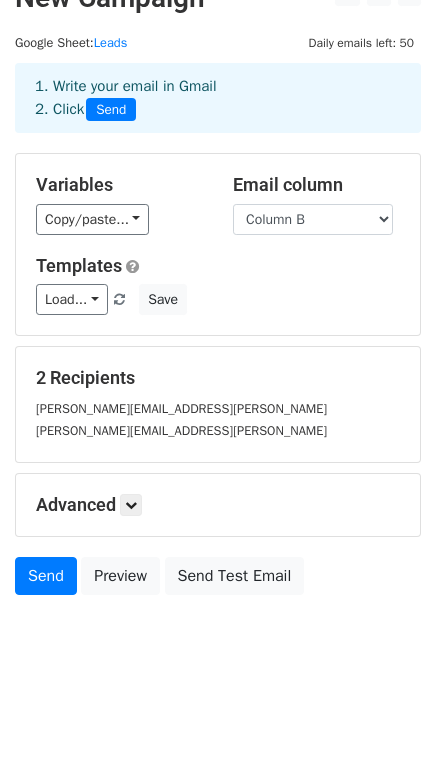 click on "Load...
No templates saved
Save" at bounding box center [218, 299] 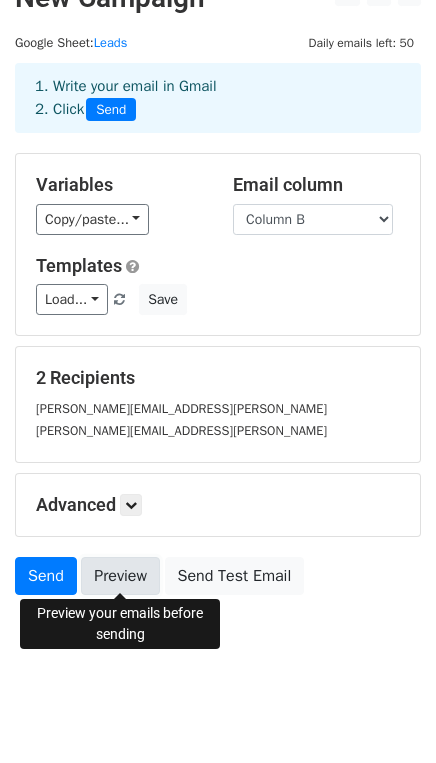 click on "Preview" at bounding box center (120, 576) 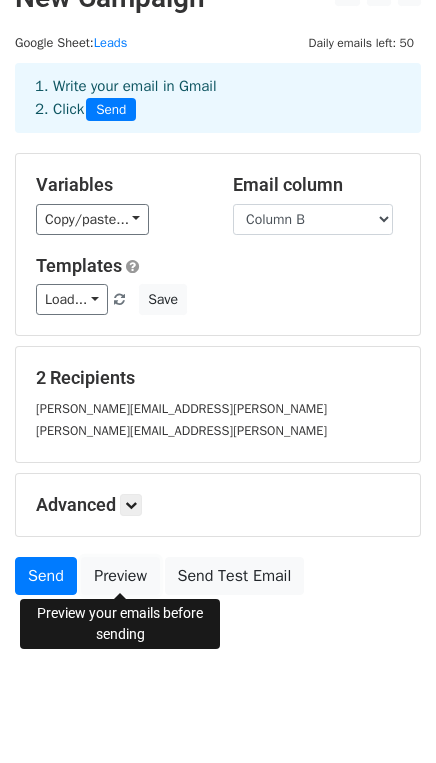 scroll, scrollTop: 0, scrollLeft: 0, axis: both 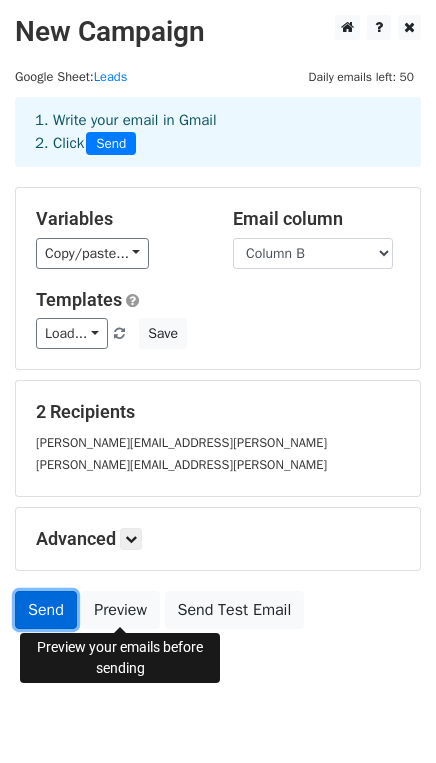 click on "Send" at bounding box center (46, 610) 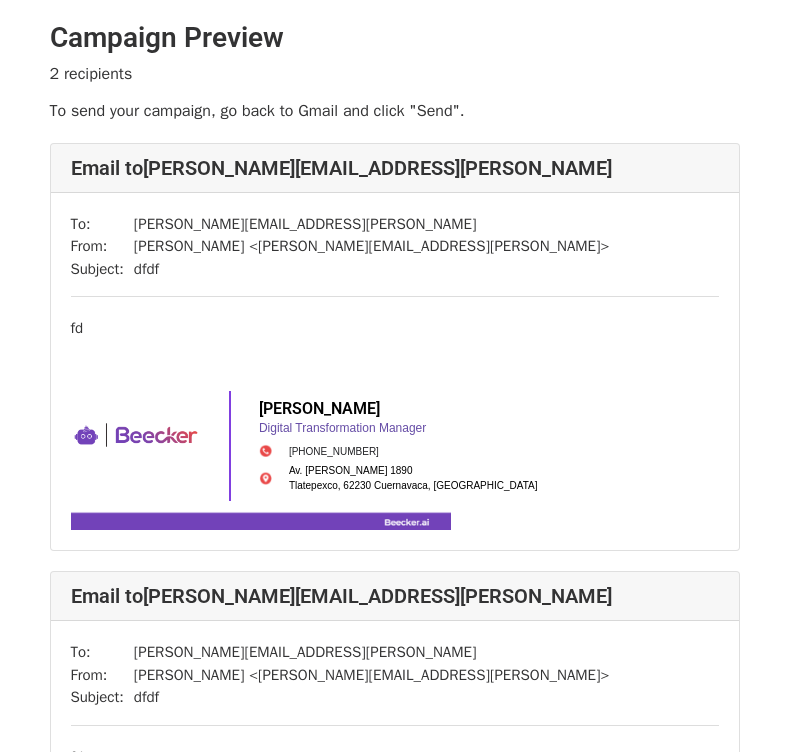 scroll, scrollTop: 0, scrollLeft: 0, axis: both 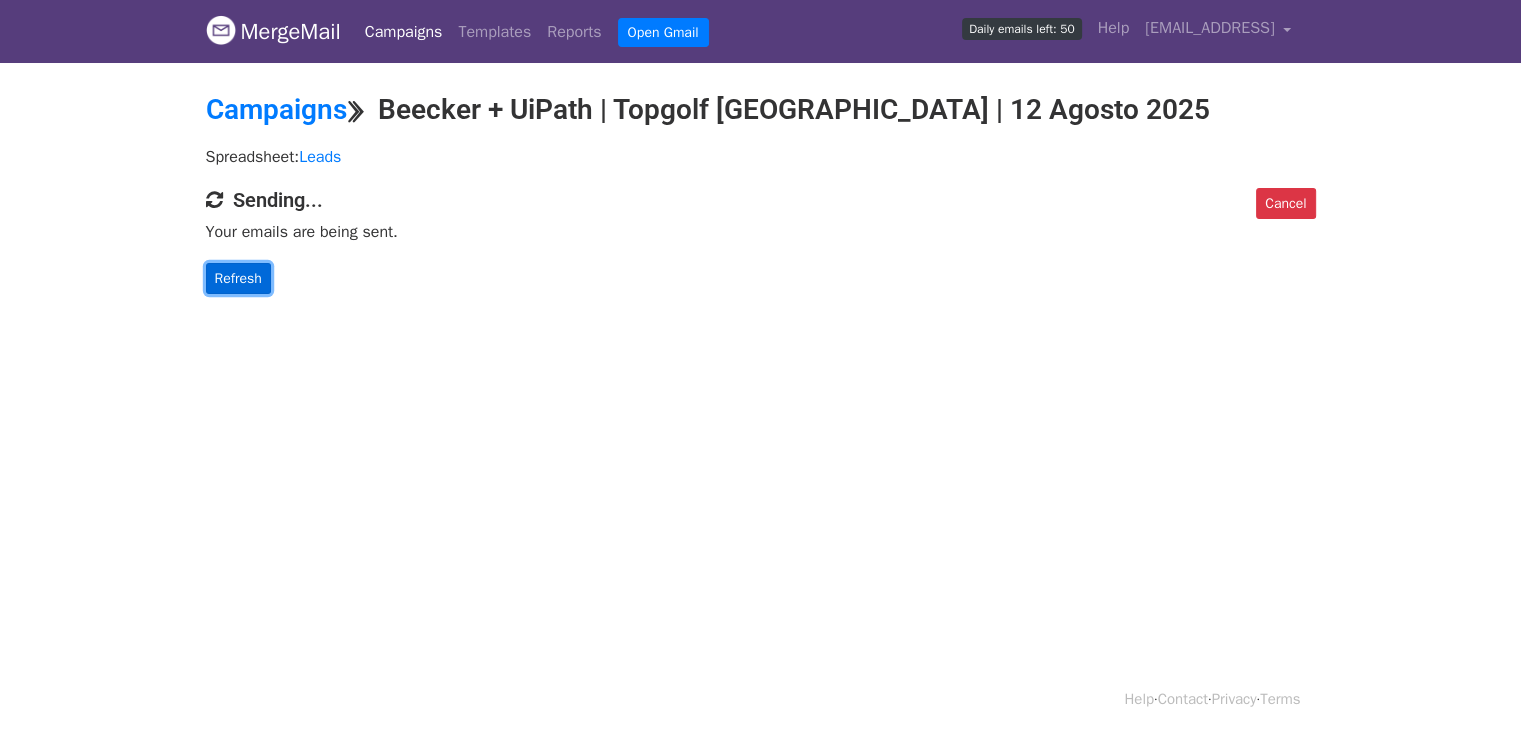 click on "Refresh" at bounding box center [238, 278] 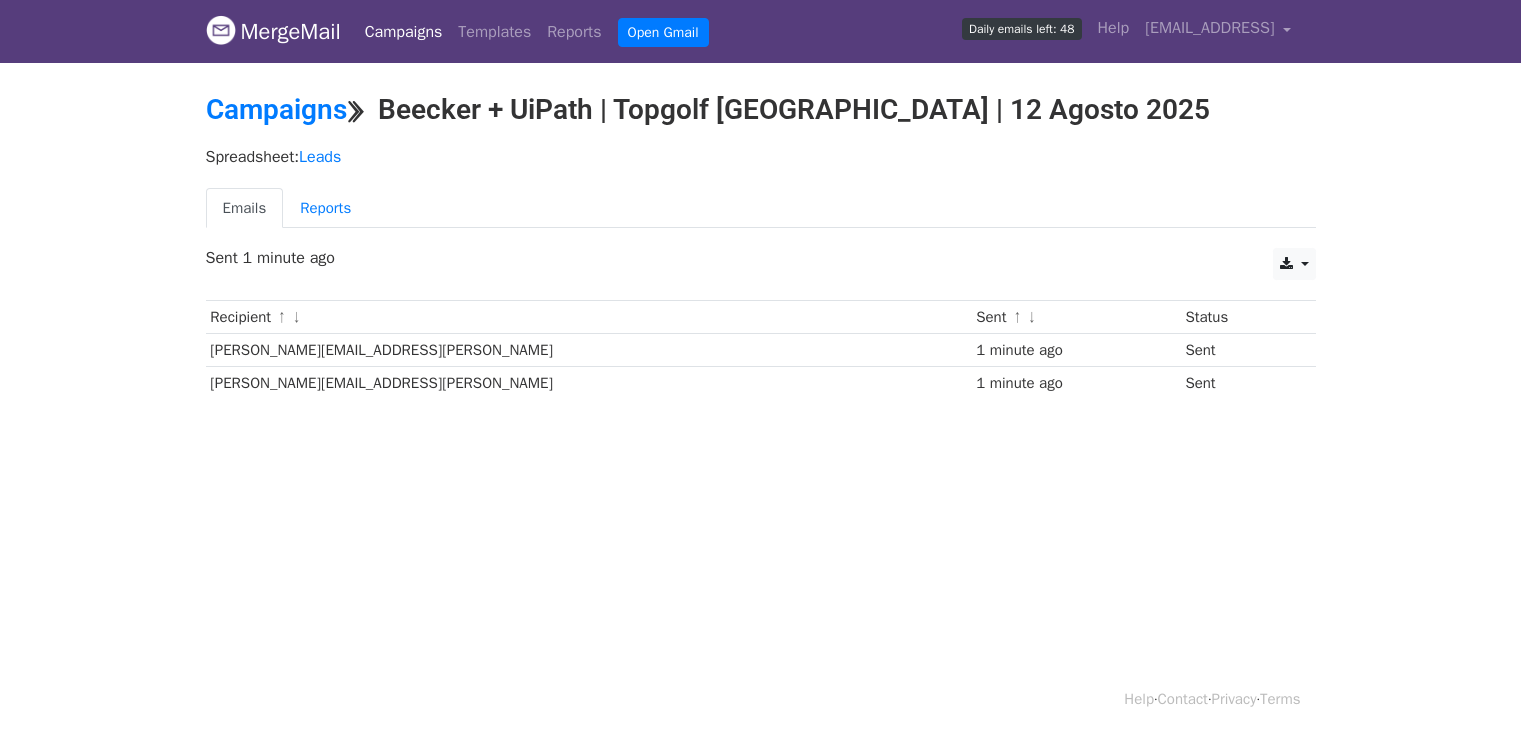 scroll, scrollTop: 0, scrollLeft: 0, axis: both 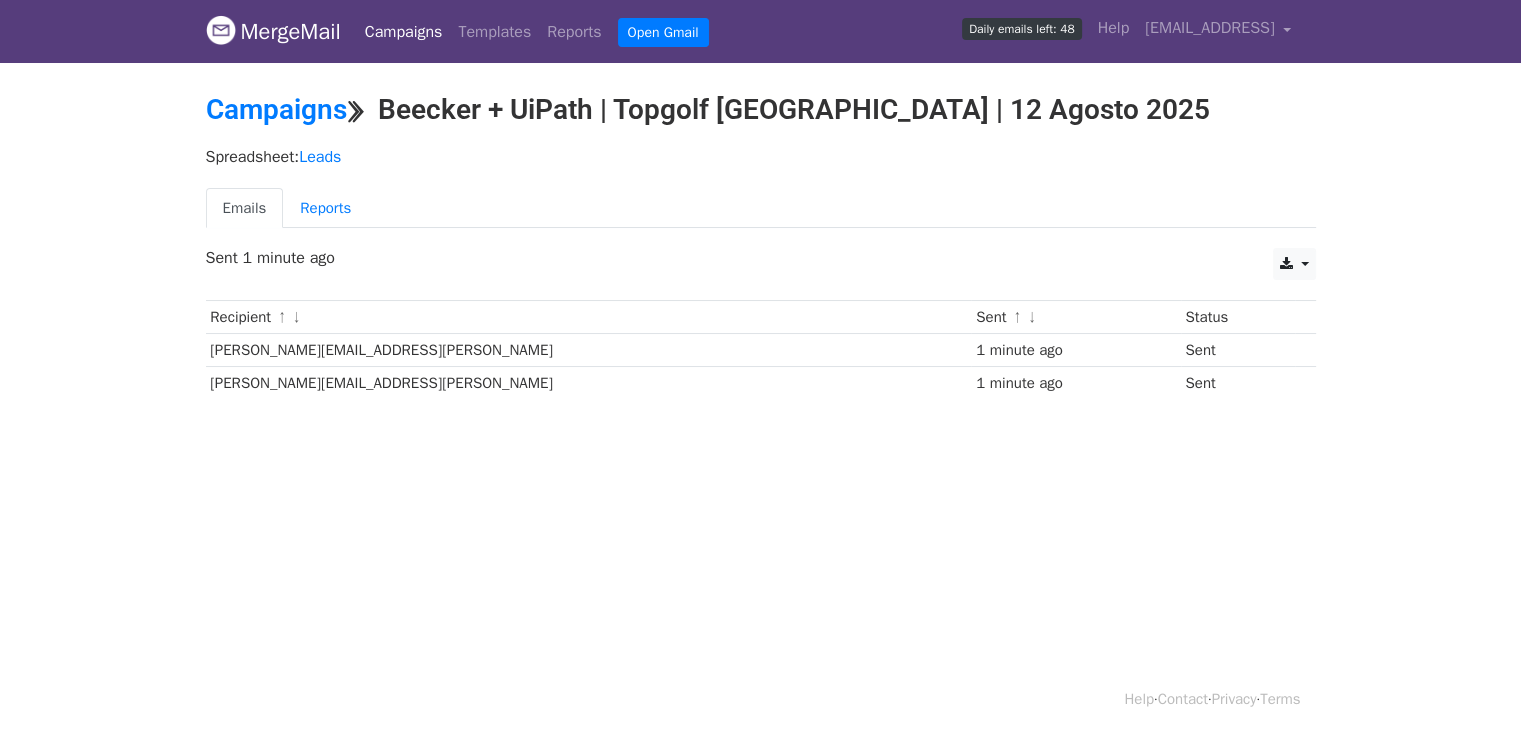click on "Daily emails left: 48" at bounding box center [1021, 29] 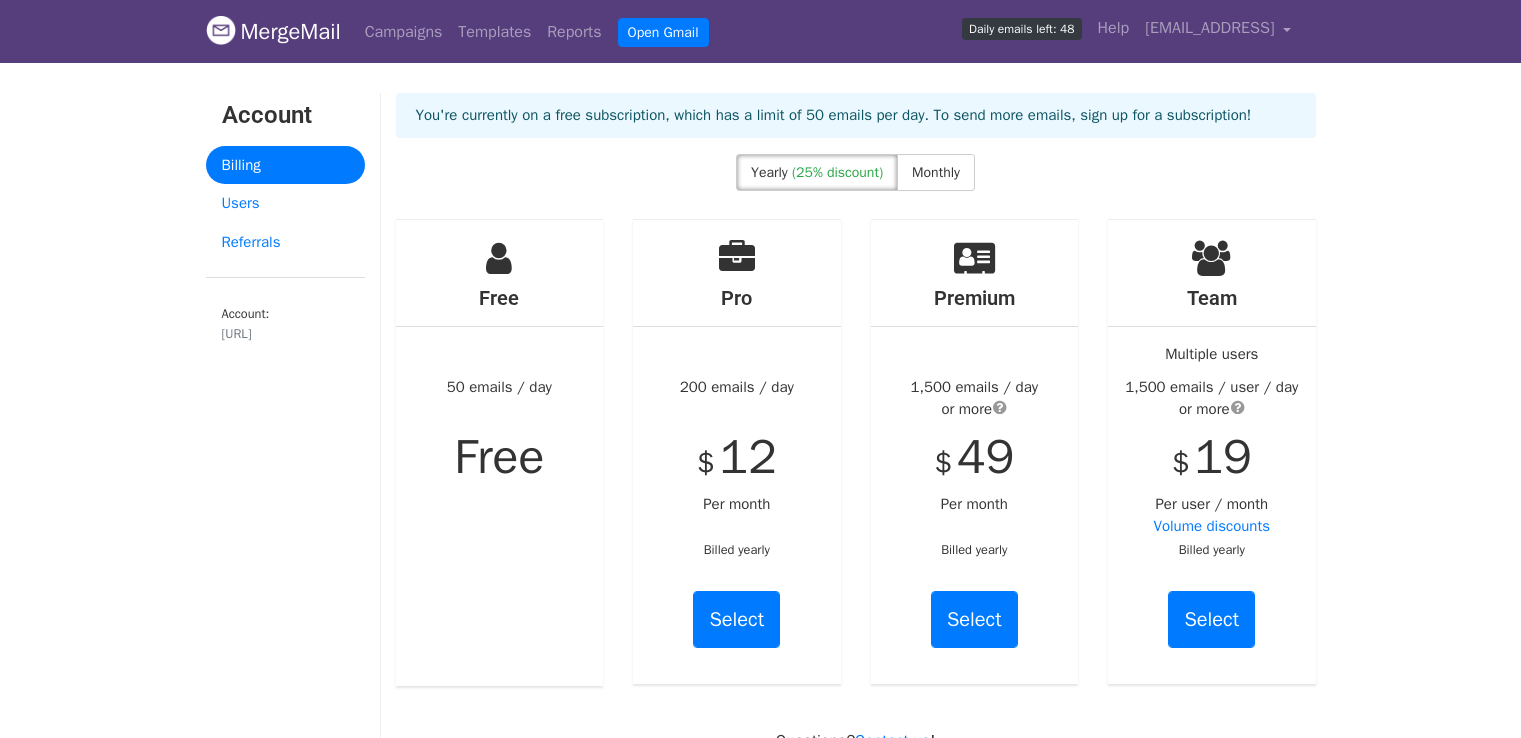 scroll, scrollTop: 0, scrollLeft: 0, axis: both 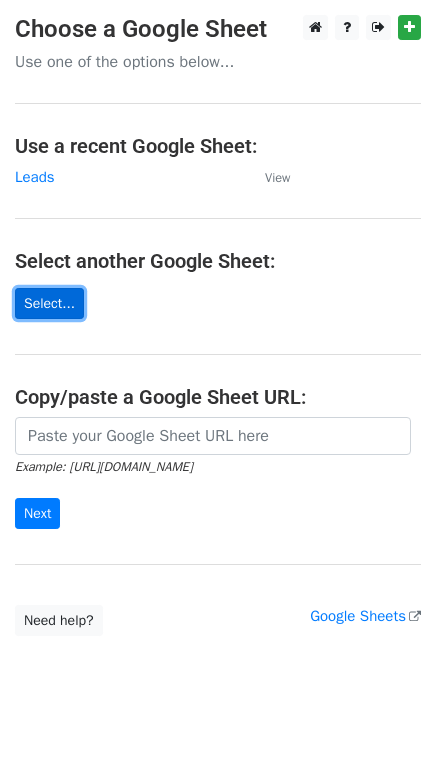 click on "Select..." at bounding box center [49, 303] 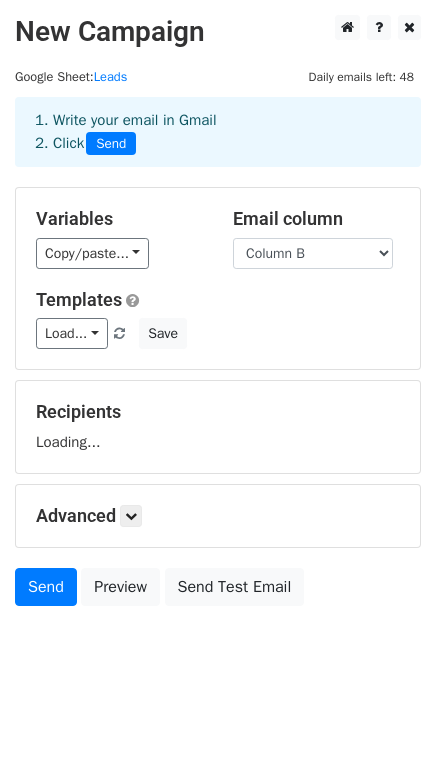 scroll, scrollTop: 0, scrollLeft: 0, axis: both 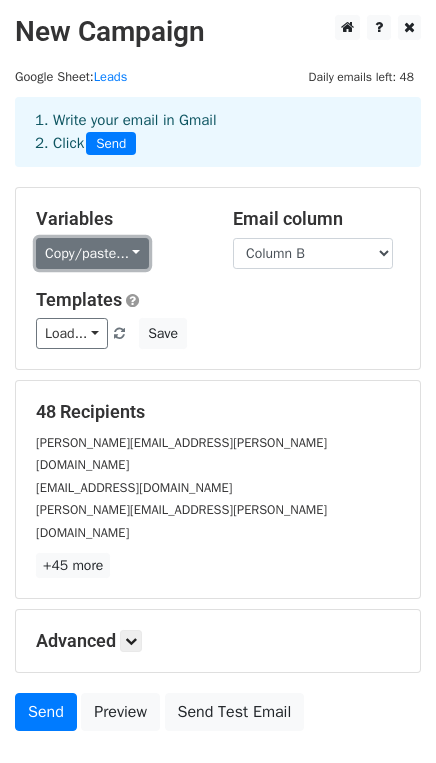 click on "Copy/paste..." at bounding box center [92, 253] 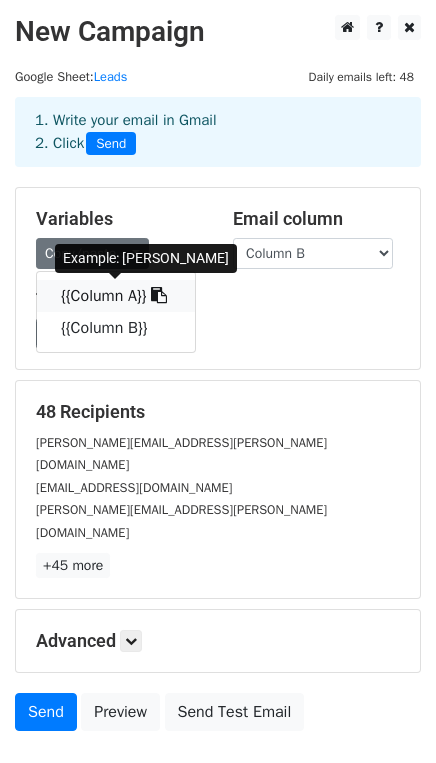 click at bounding box center [159, 295] 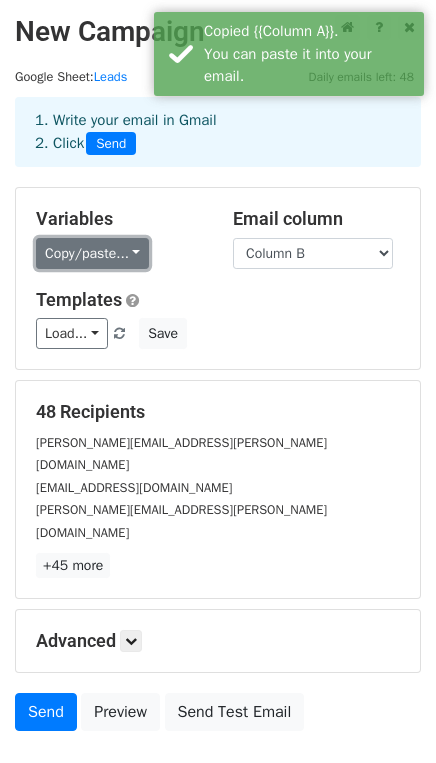 click on "Copy/paste..." at bounding box center [92, 253] 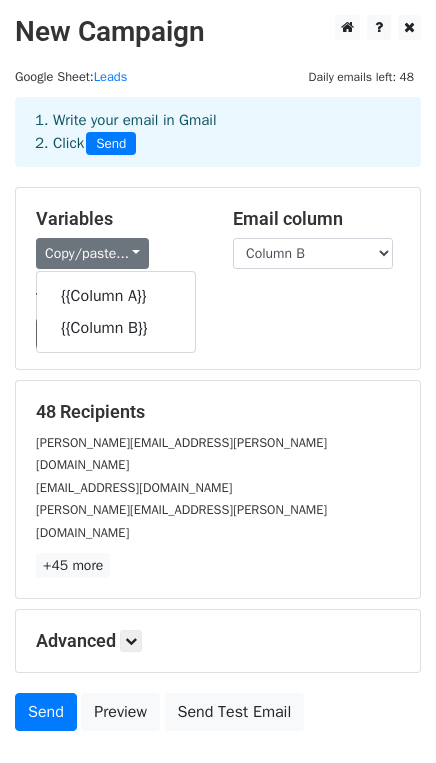 click on "Load...
No templates saved
Save" at bounding box center (218, 333) 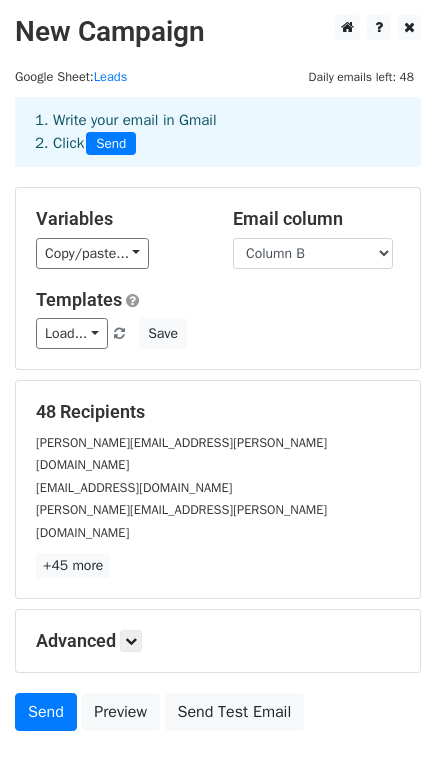 scroll, scrollTop: 92, scrollLeft: 0, axis: vertical 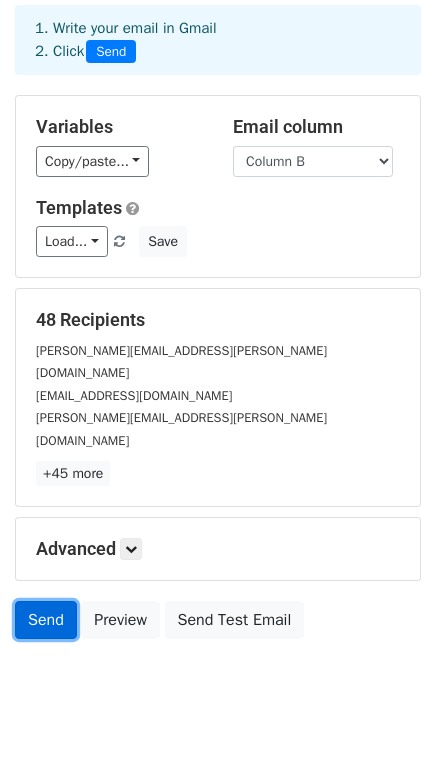 click on "Send" at bounding box center [46, 620] 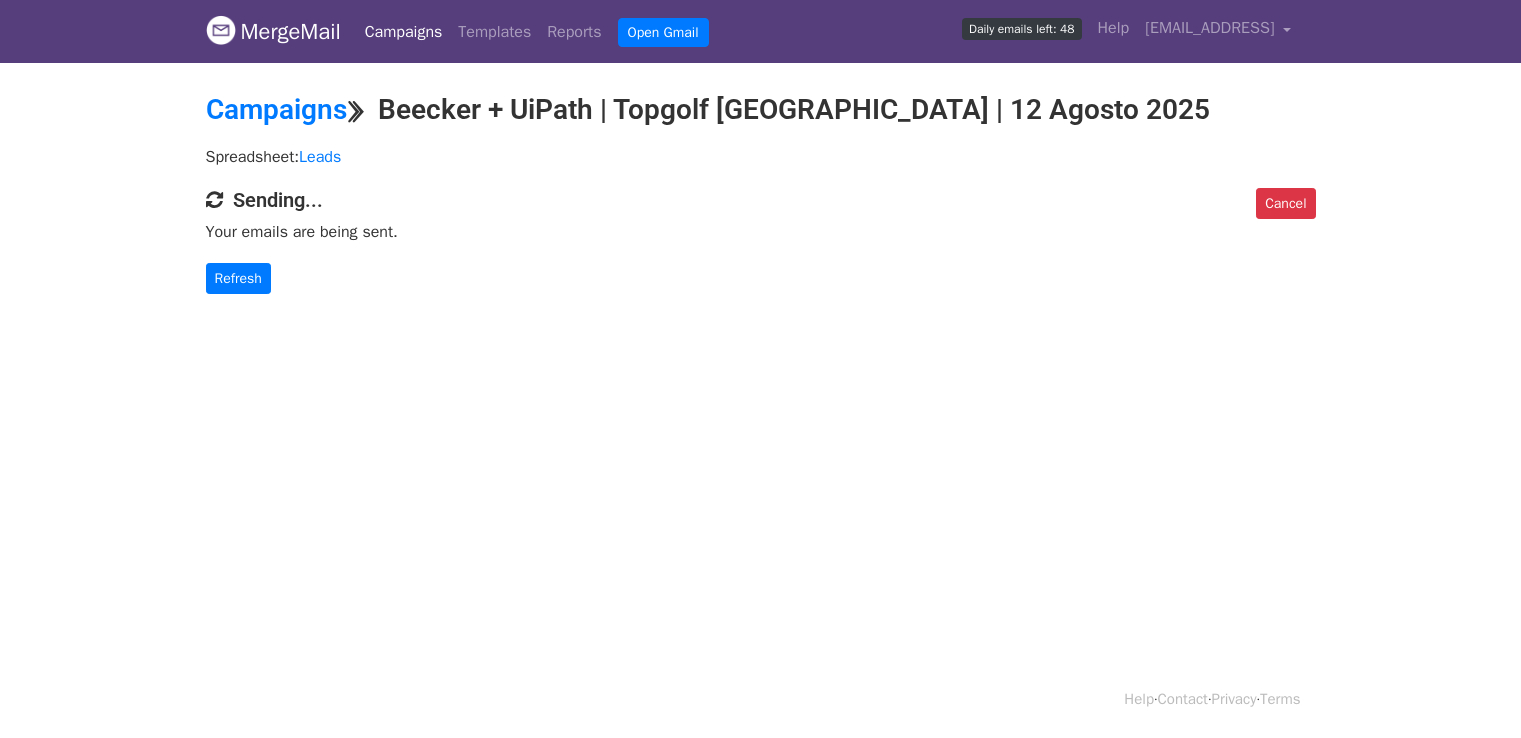 scroll, scrollTop: 0, scrollLeft: 0, axis: both 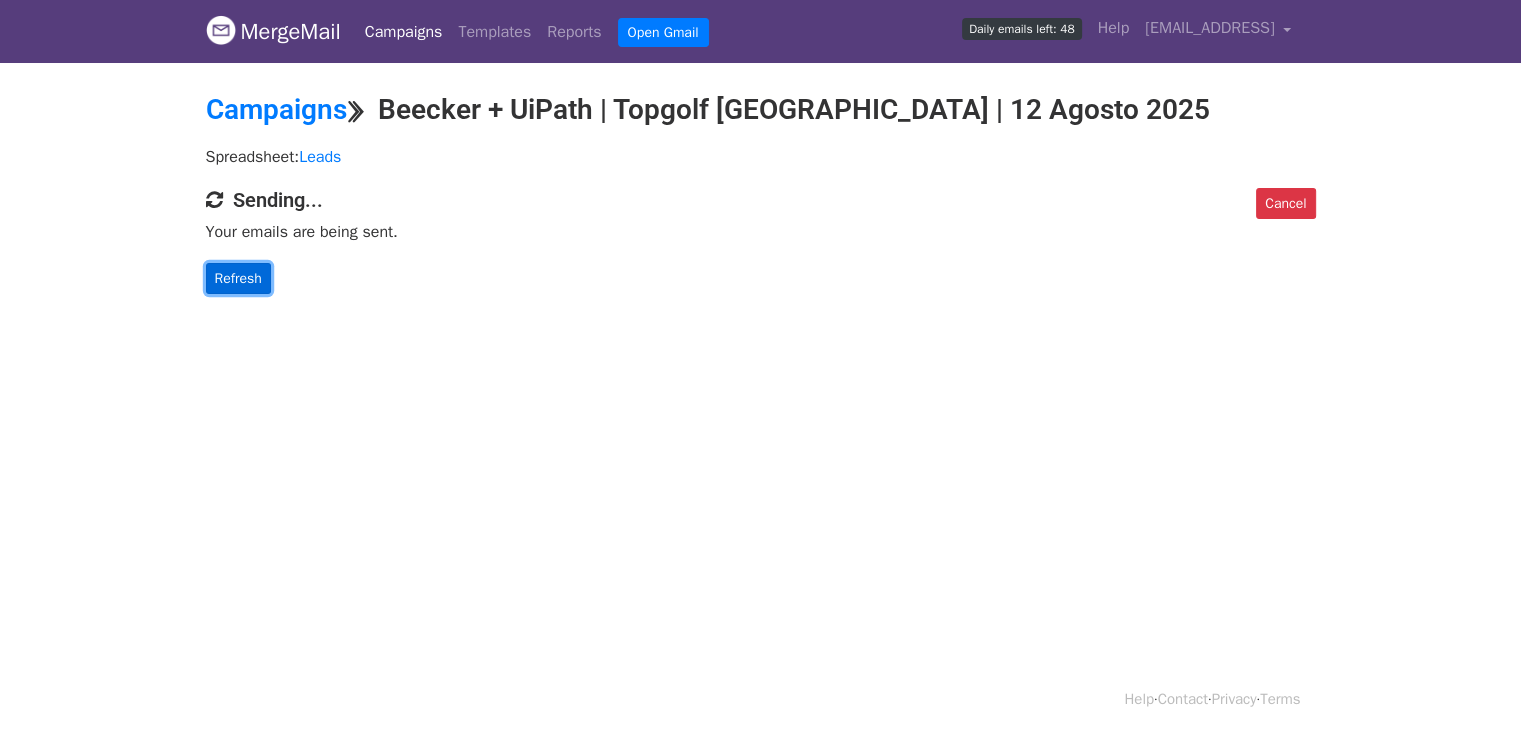 click on "Refresh" at bounding box center [238, 278] 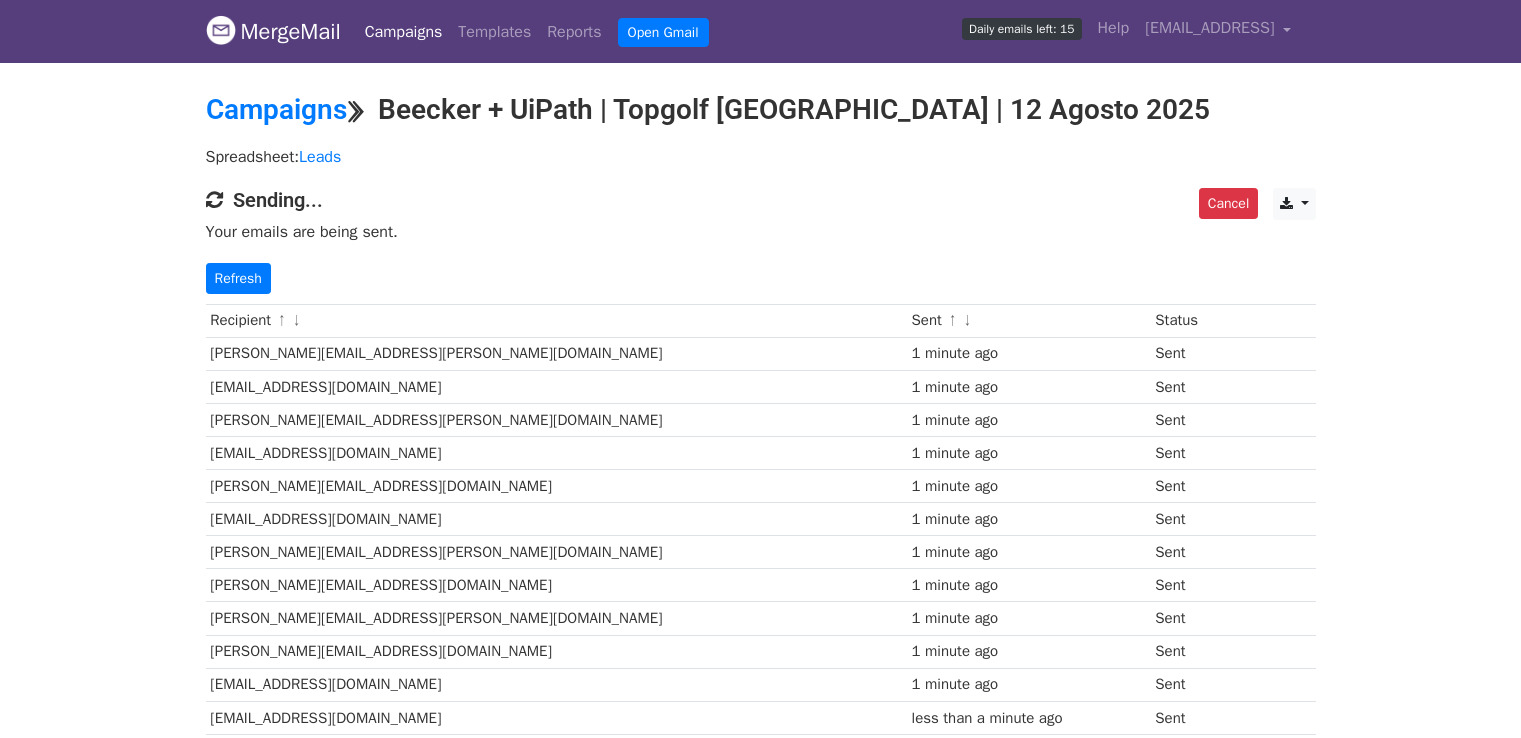 scroll, scrollTop: 0, scrollLeft: 0, axis: both 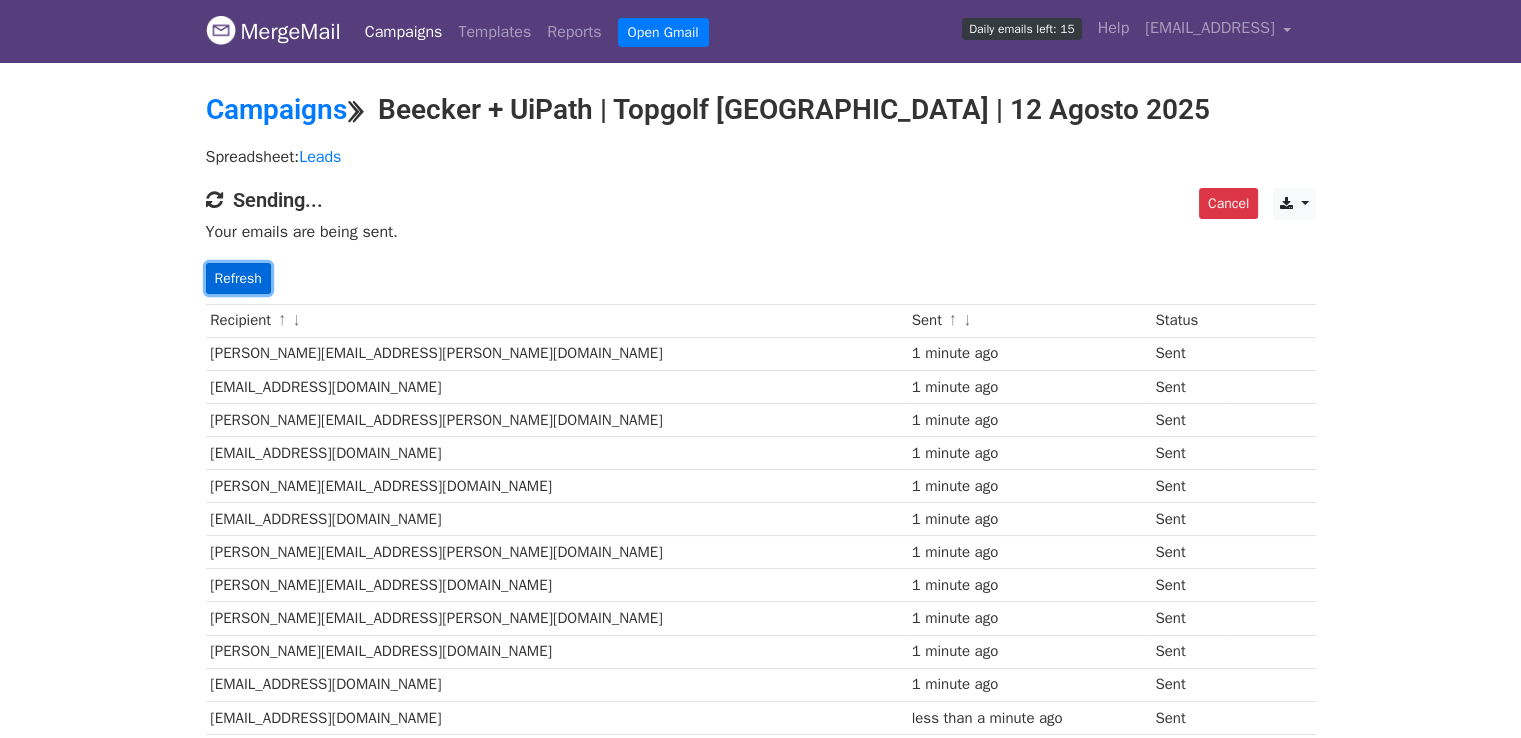 click on "Refresh" at bounding box center [238, 278] 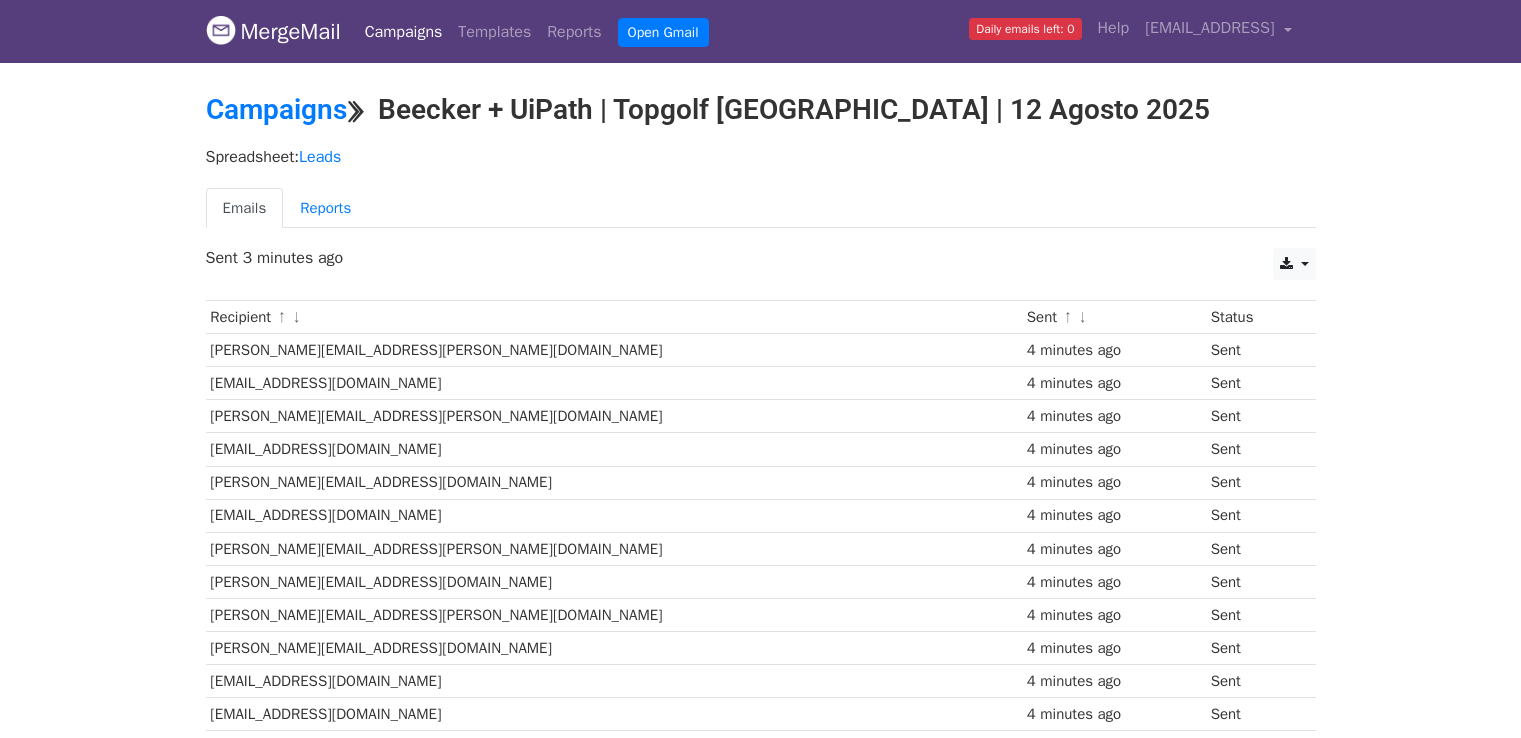 scroll, scrollTop: 0, scrollLeft: 0, axis: both 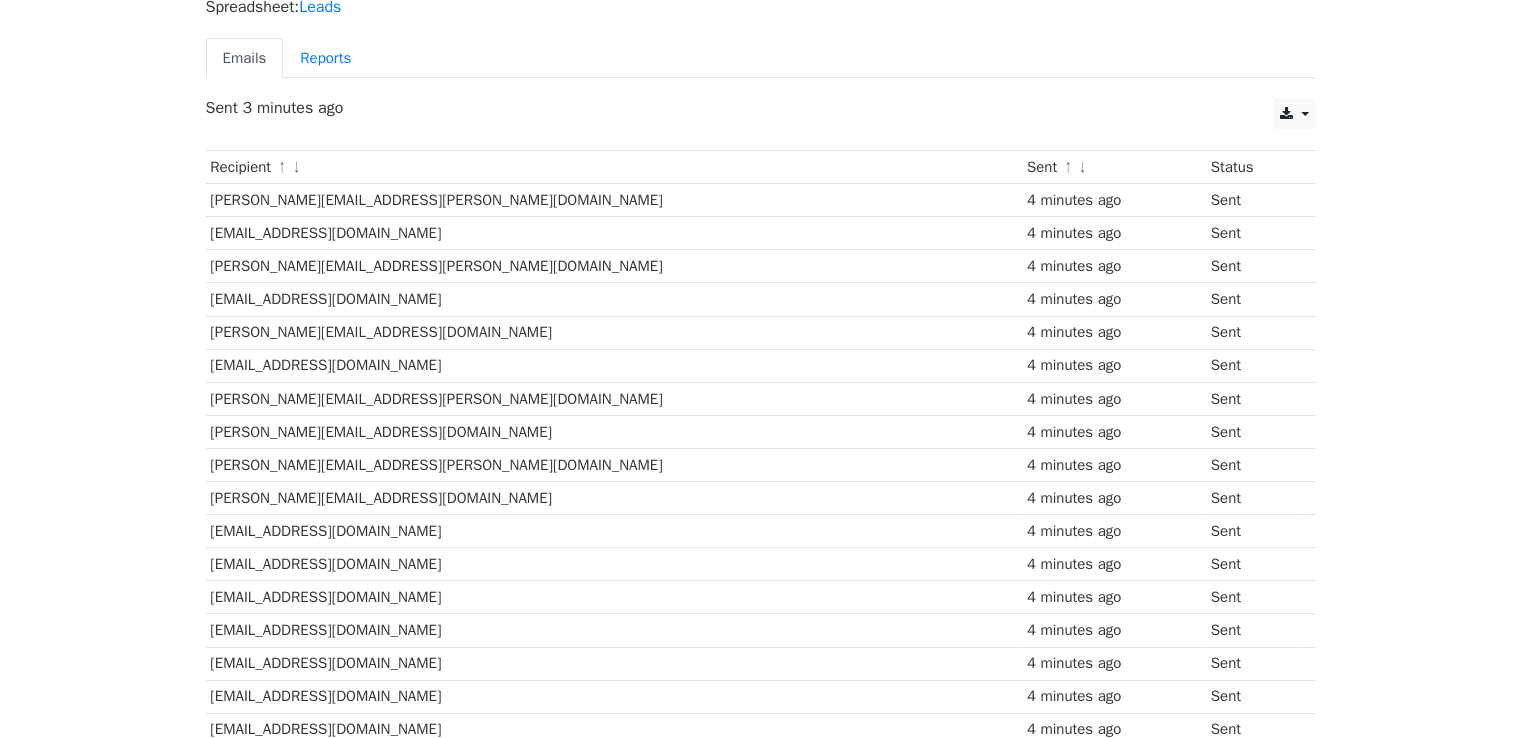 click on "[EMAIL_ADDRESS][DOMAIN_NAME]" at bounding box center (614, 299) 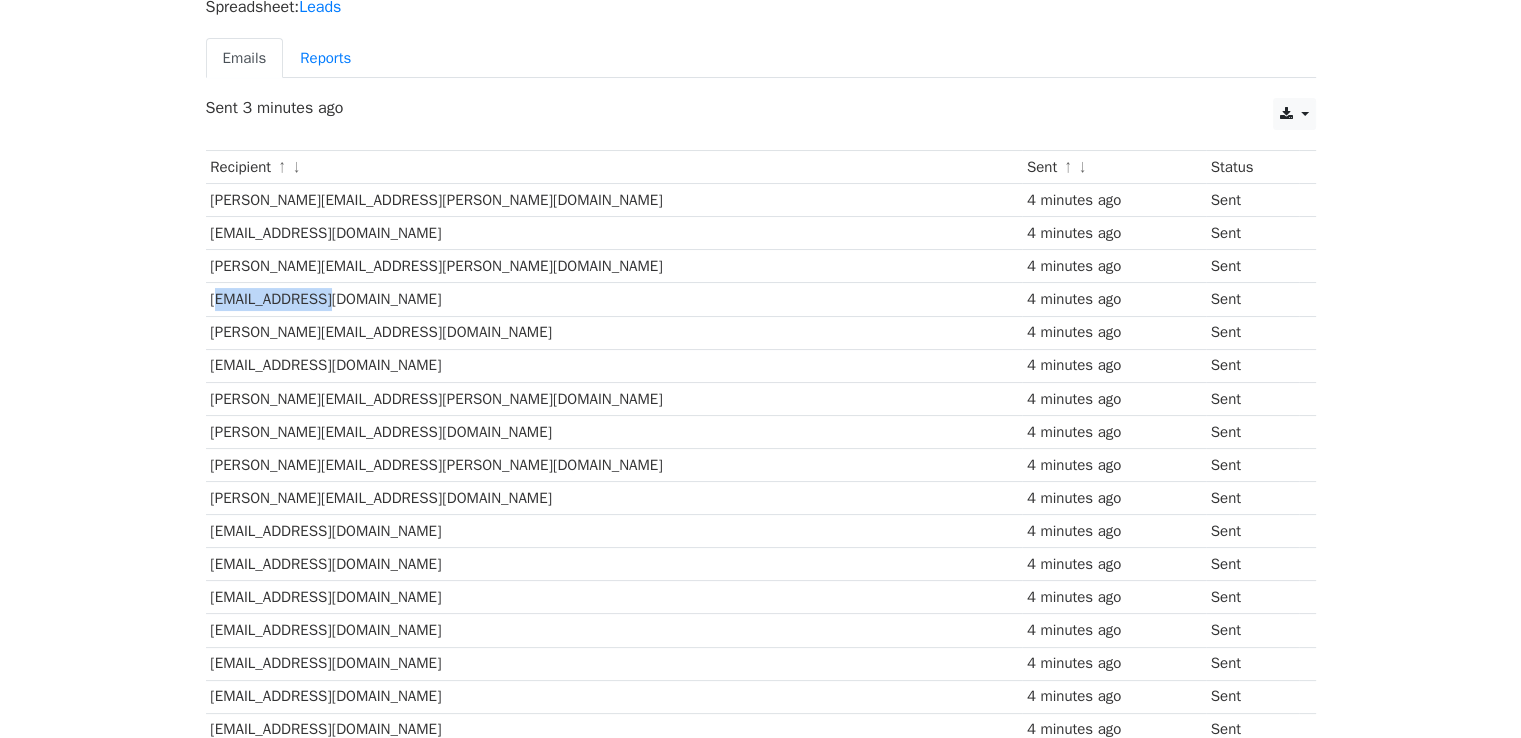 click on "[EMAIL_ADDRESS][DOMAIN_NAME]" at bounding box center (614, 299) 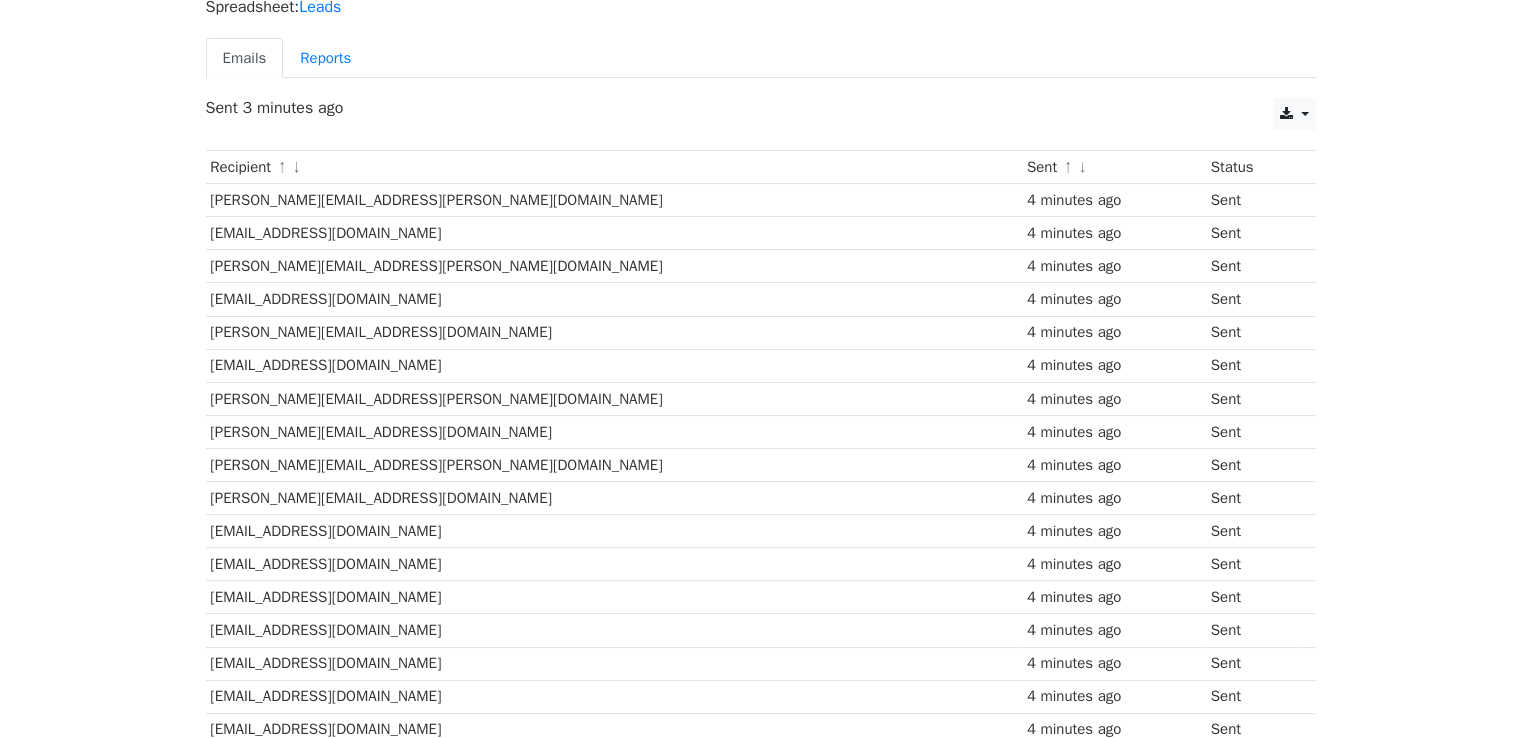 click on "[PERSON_NAME][EMAIL_ADDRESS][DOMAIN_NAME]" at bounding box center (614, 332) 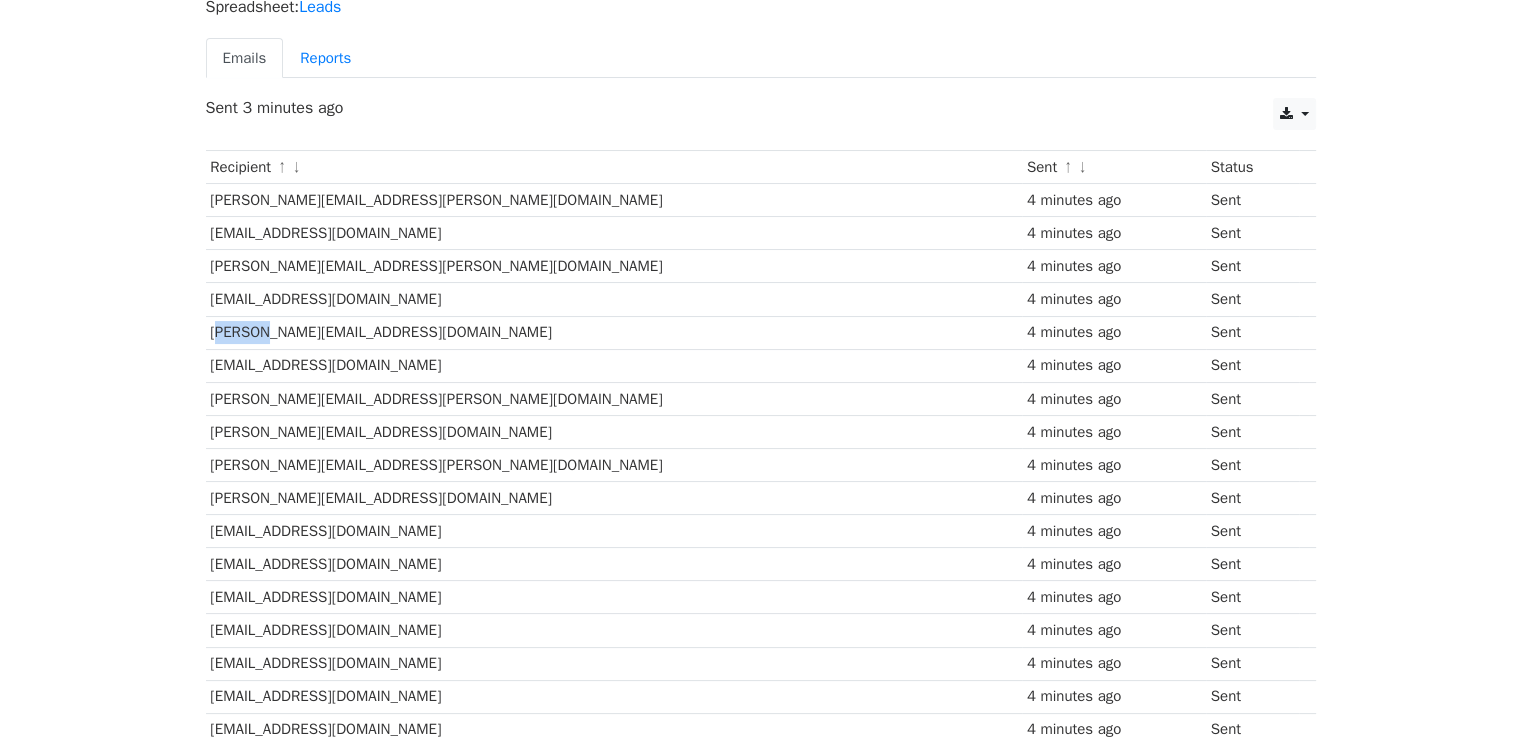click on "[PERSON_NAME][EMAIL_ADDRESS][DOMAIN_NAME]" at bounding box center [614, 332] 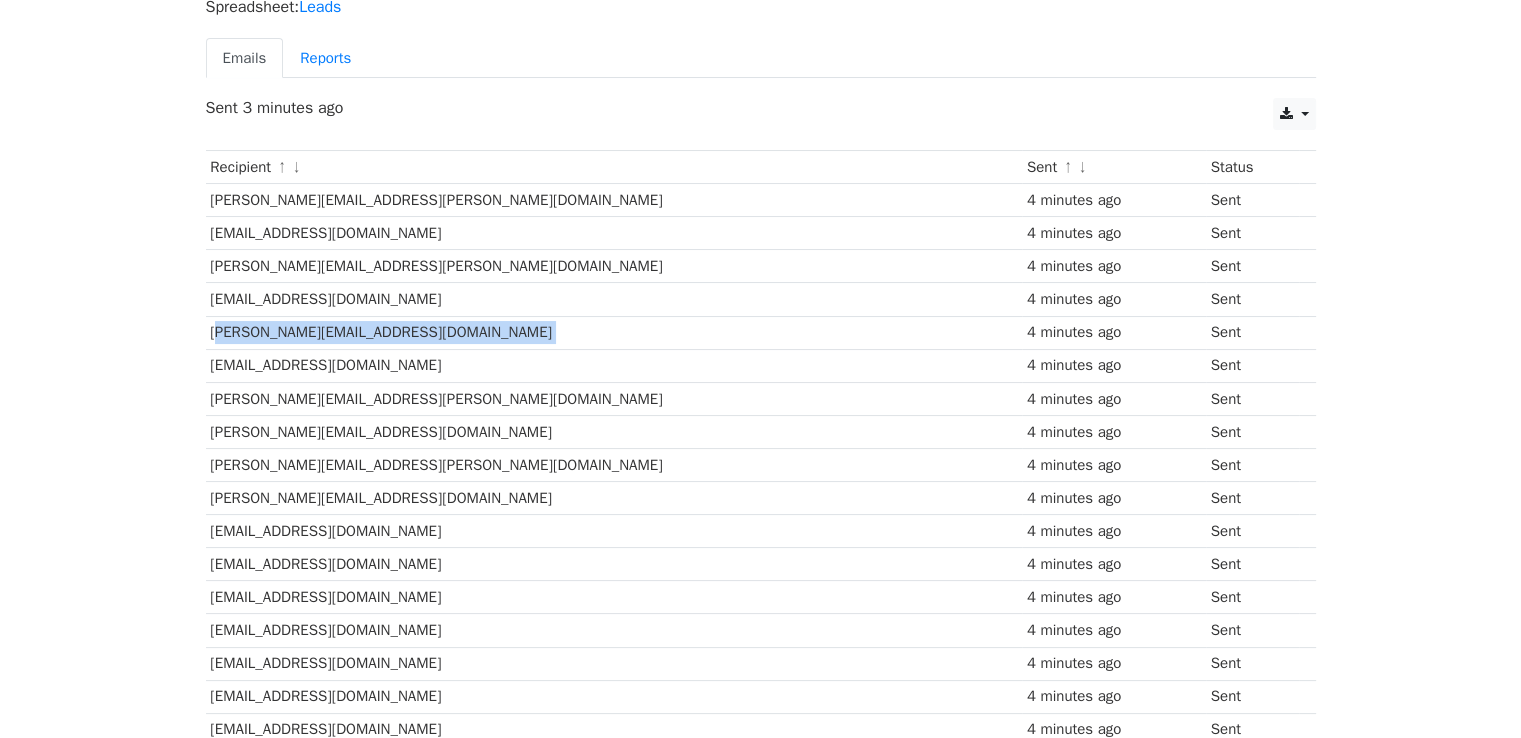 click on "[PERSON_NAME][EMAIL_ADDRESS][DOMAIN_NAME]" at bounding box center (614, 332) 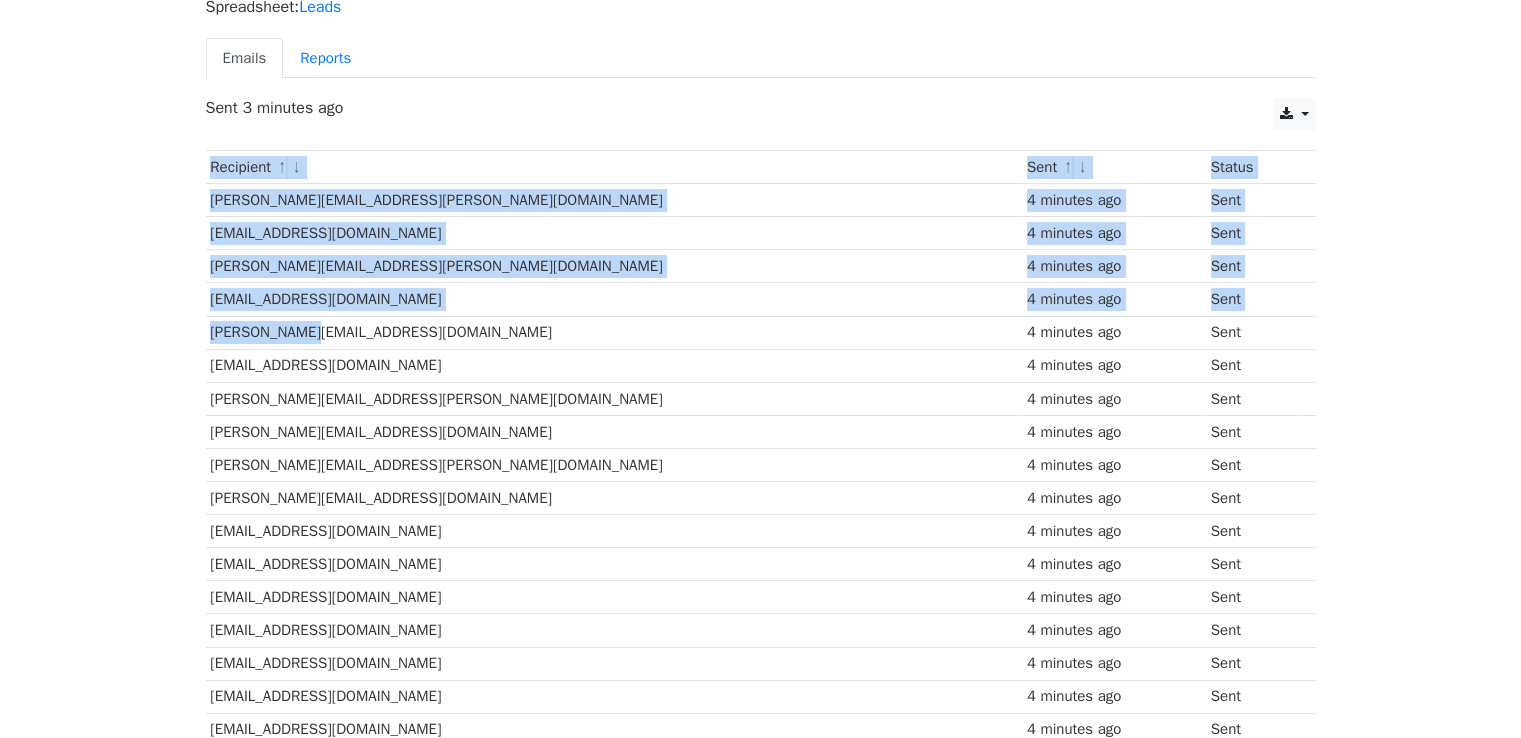 drag, startPoint x: 294, startPoint y: 331, endPoint x: 183, endPoint y: 334, distance: 111.040535 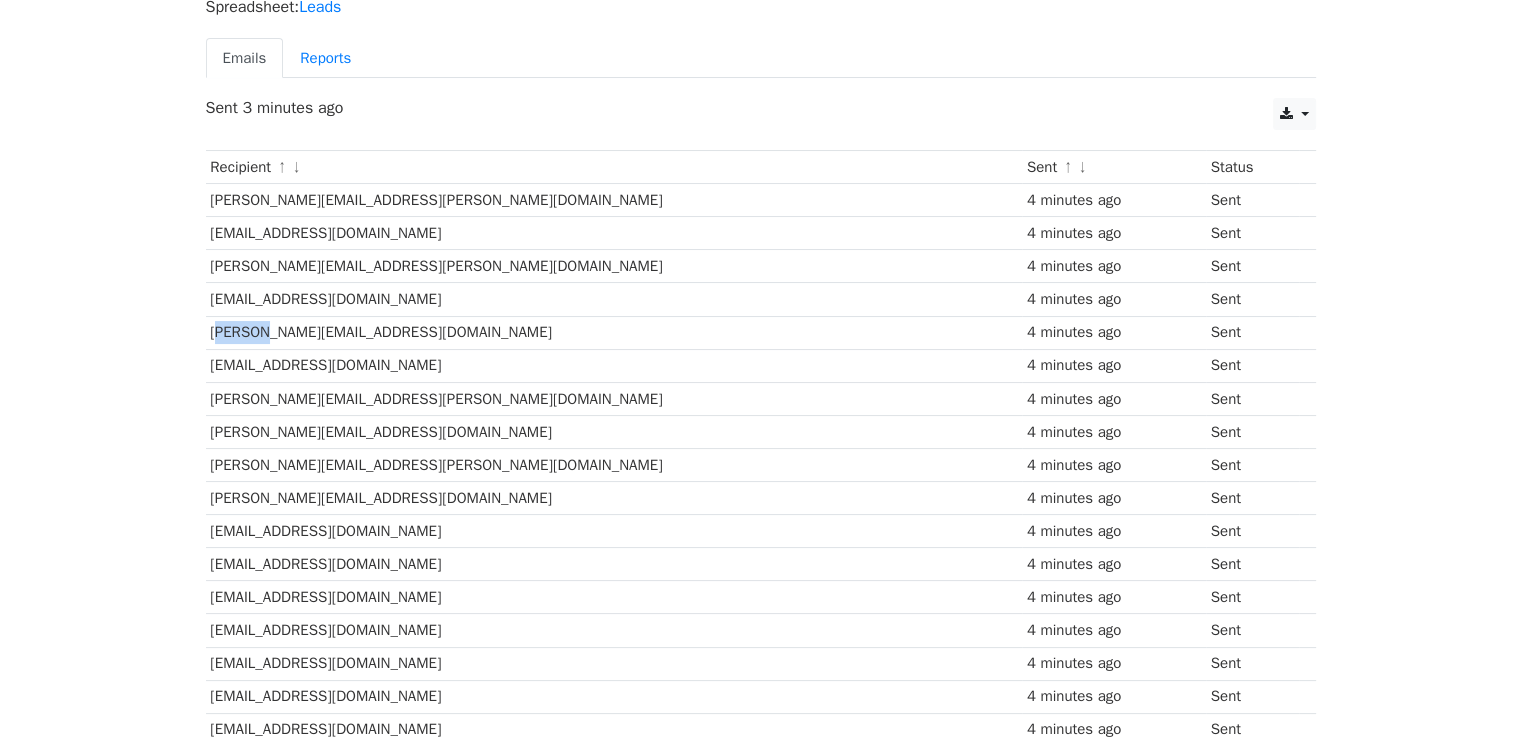 click on "[PERSON_NAME][EMAIL_ADDRESS][DOMAIN_NAME]" at bounding box center [614, 332] 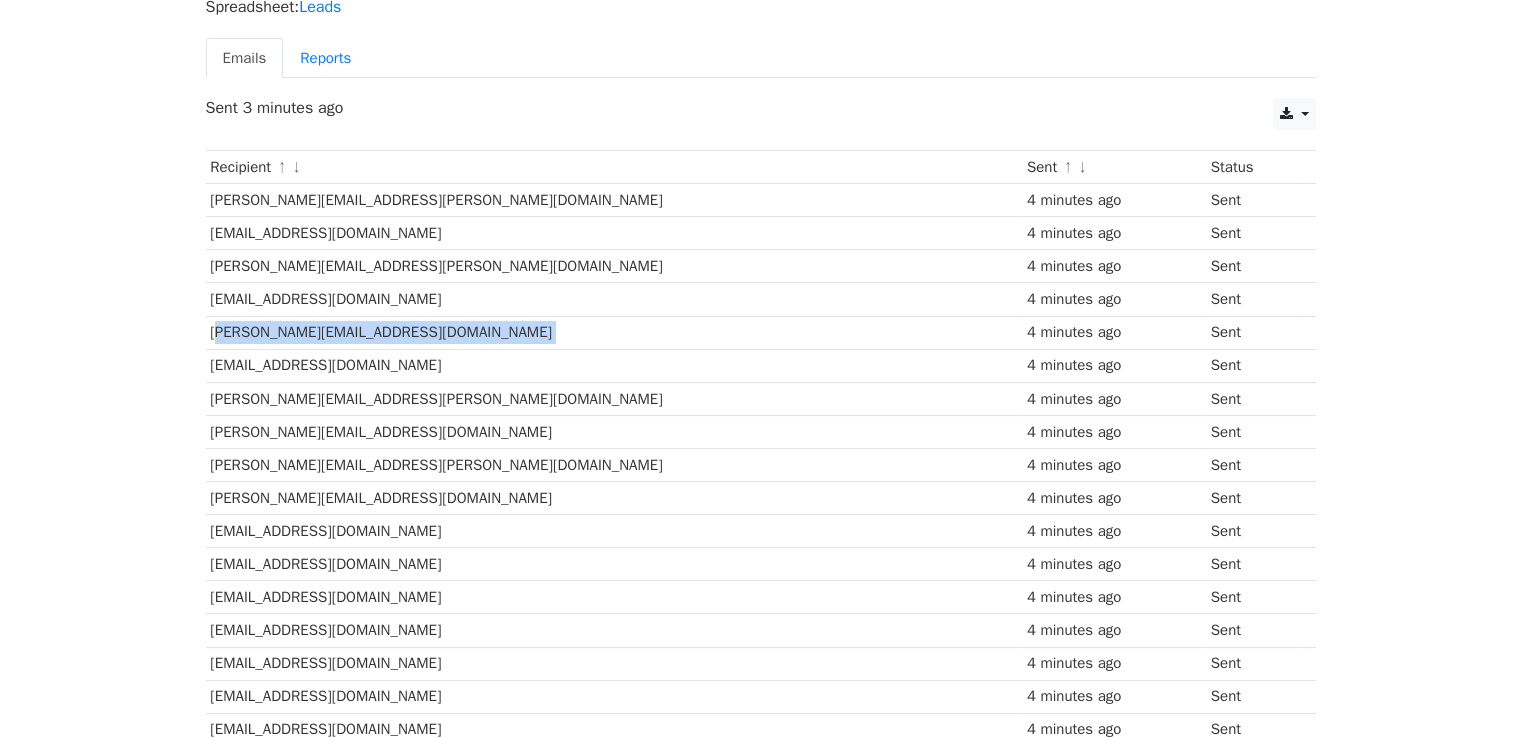click on "[PERSON_NAME][EMAIL_ADDRESS][DOMAIN_NAME]" at bounding box center [614, 332] 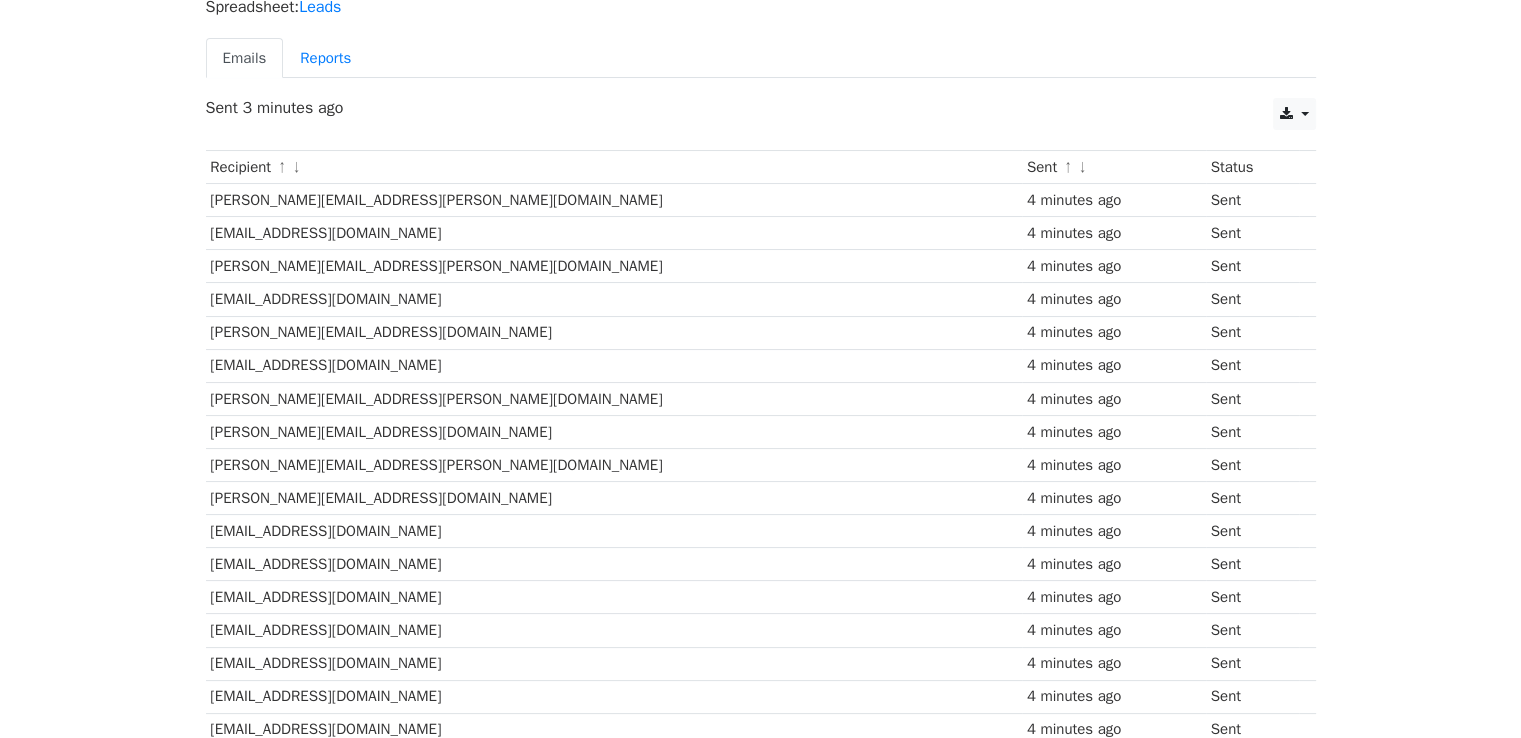 click on "[EMAIL_ADDRESS][DOMAIN_NAME]" at bounding box center (614, 365) 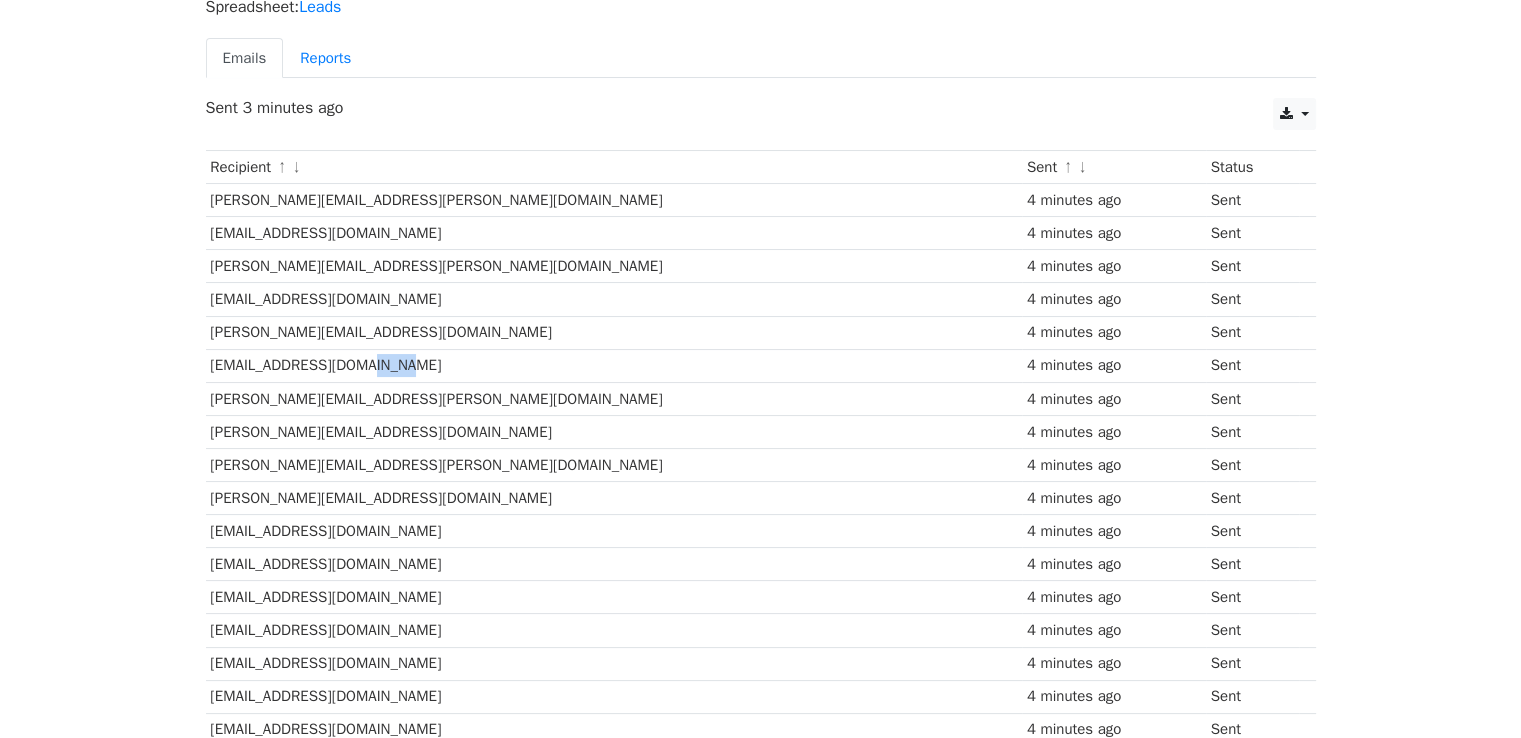 click on "[EMAIL_ADDRESS][DOMAIN_NAME]" at bounding box center [614, 365] 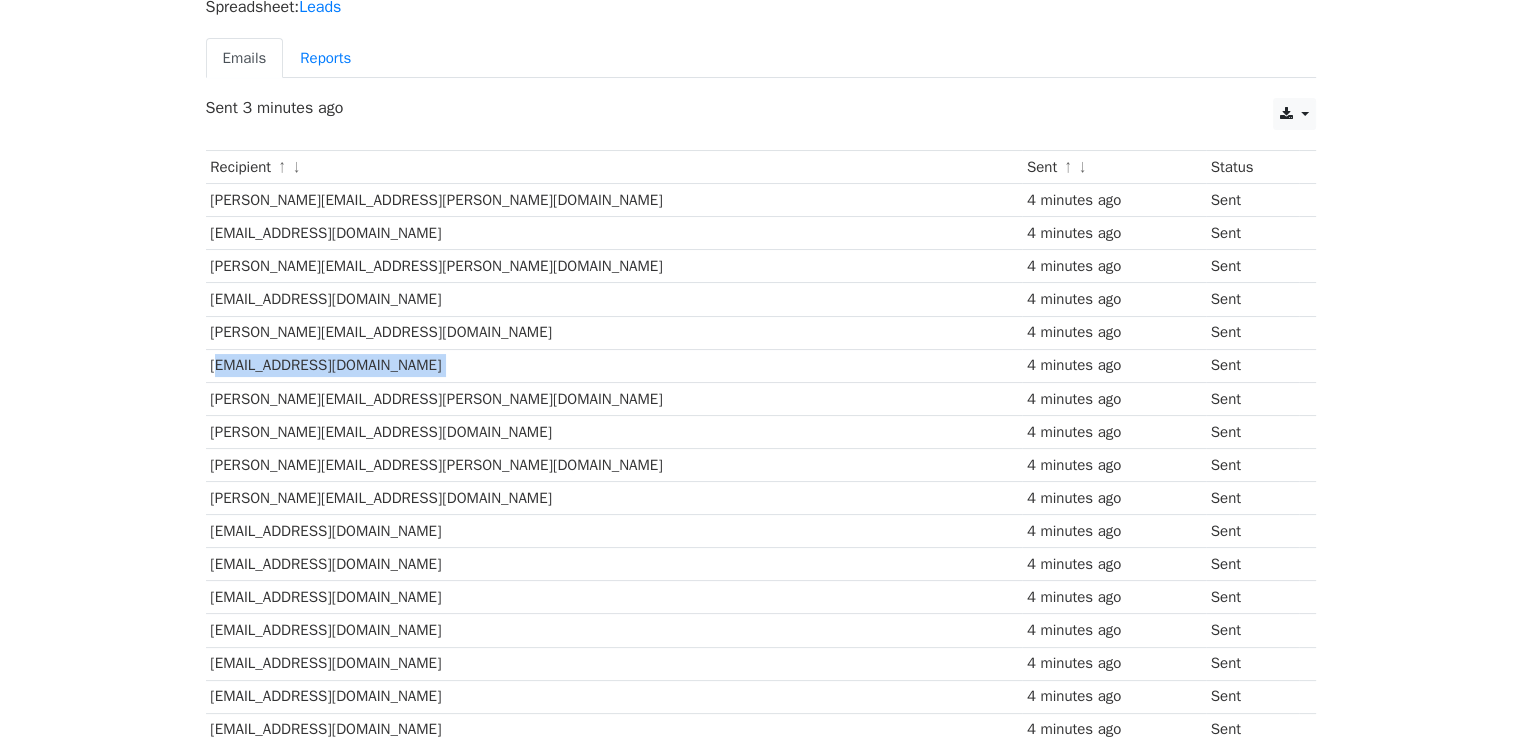click on "[EMAIL_ADDRESS][DOMAIN_NAME]" at bounding box center (614, 365) 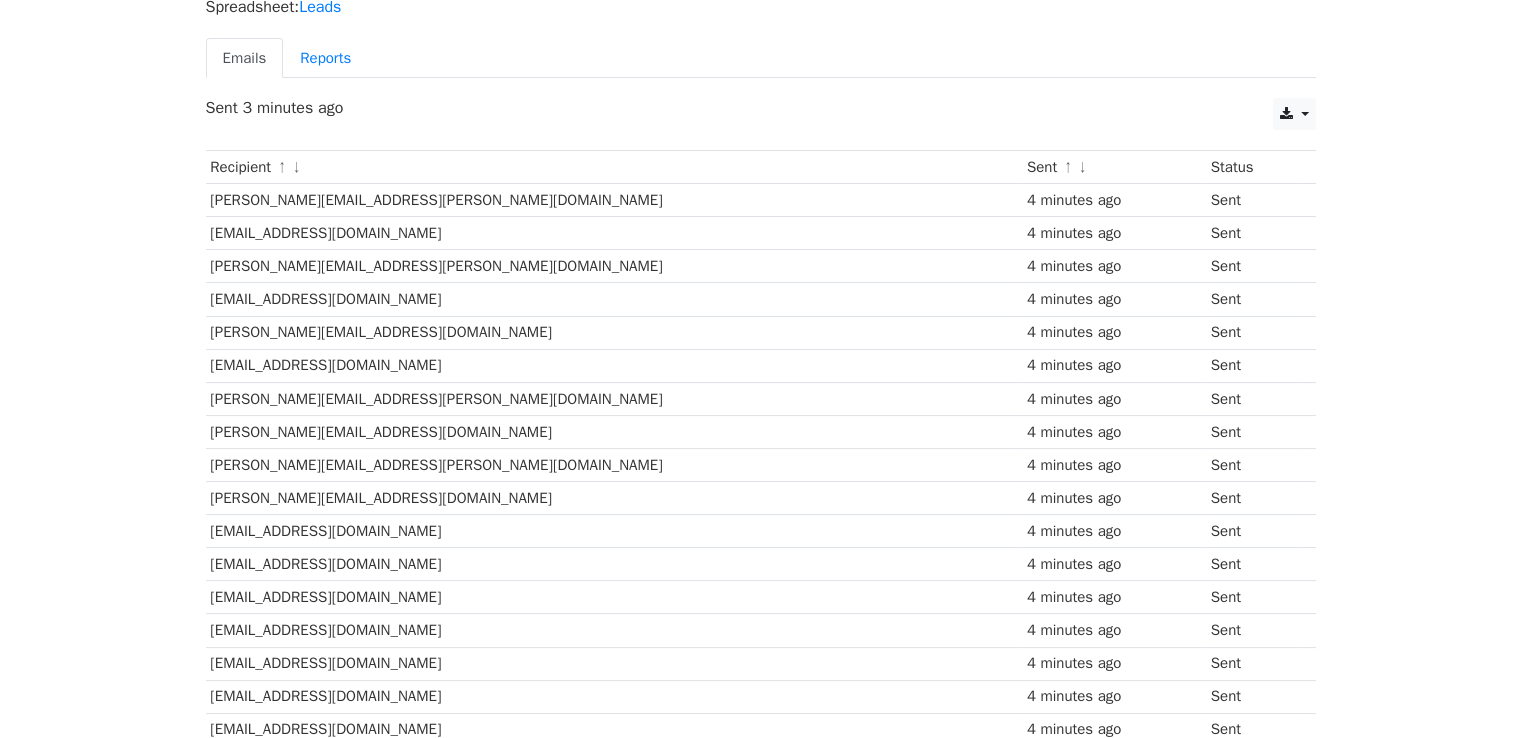 click on "[PERSON_NAME][EMAIL_ADDRESS][PERSON_NAME][DOMAIN_NAME]" at bounding box center (614, 398) 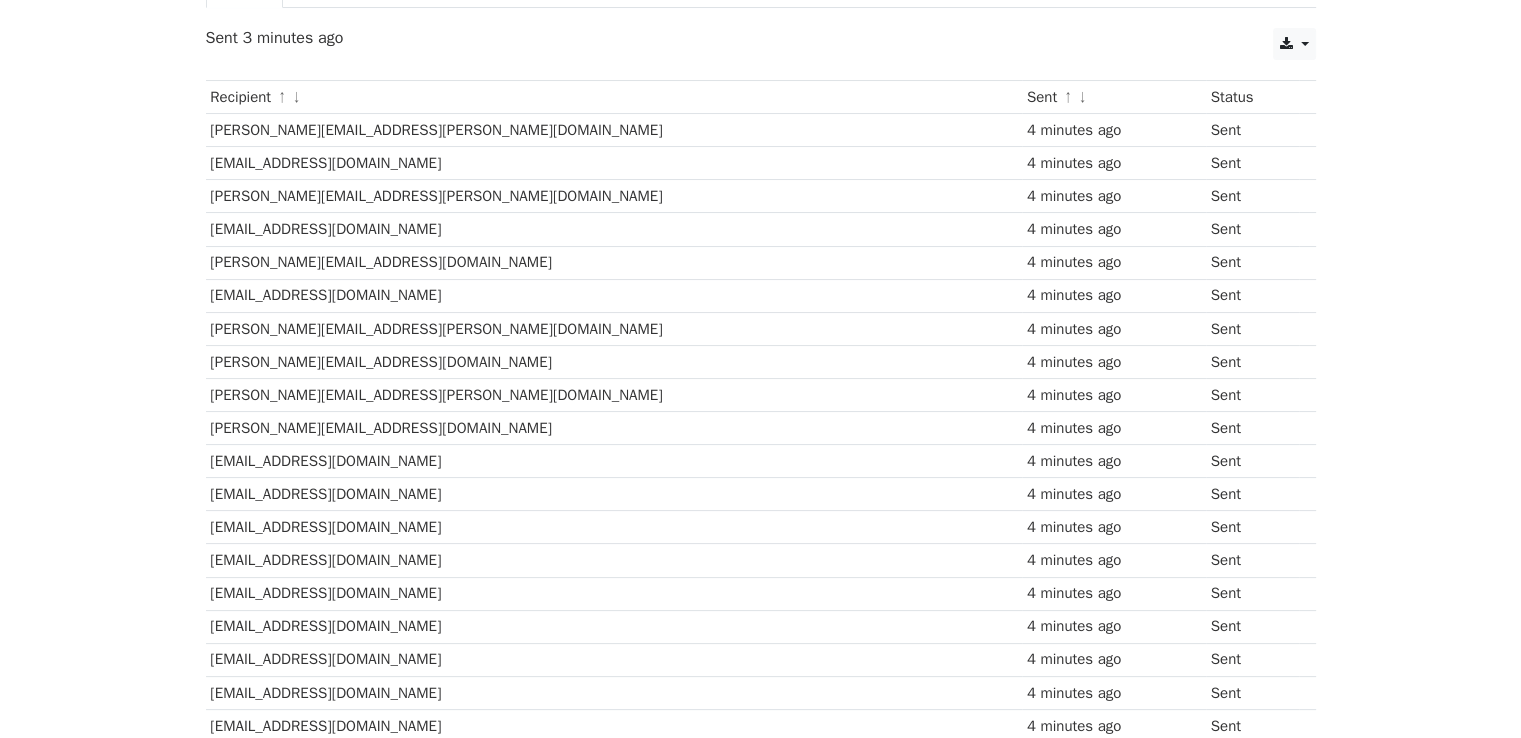 scroll, scrollTop: 250, scrollLeft: 0, axis: vertical 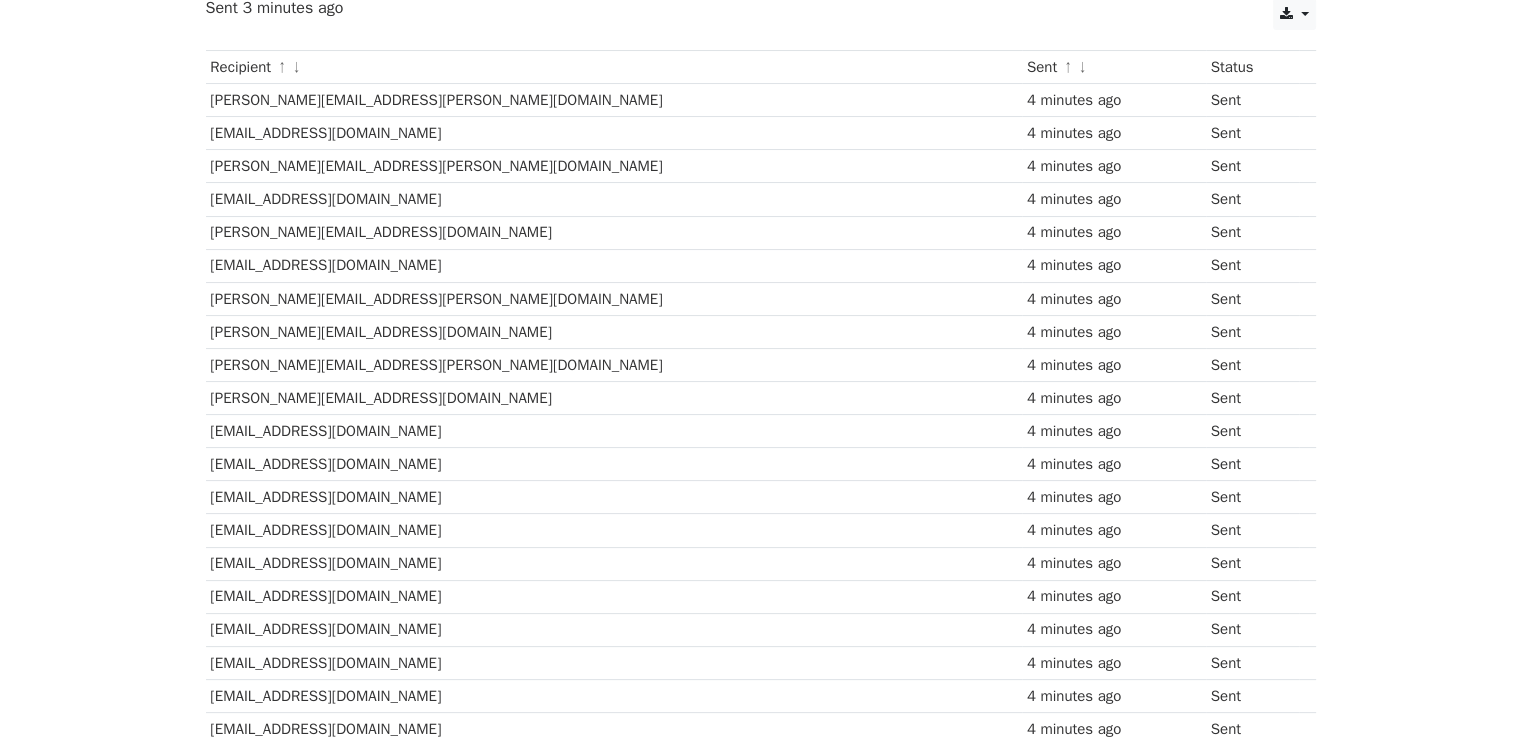 click on "[EMAIL_ADDRESS][DOMAIN_NAME]" at bounding box center (614, 464) 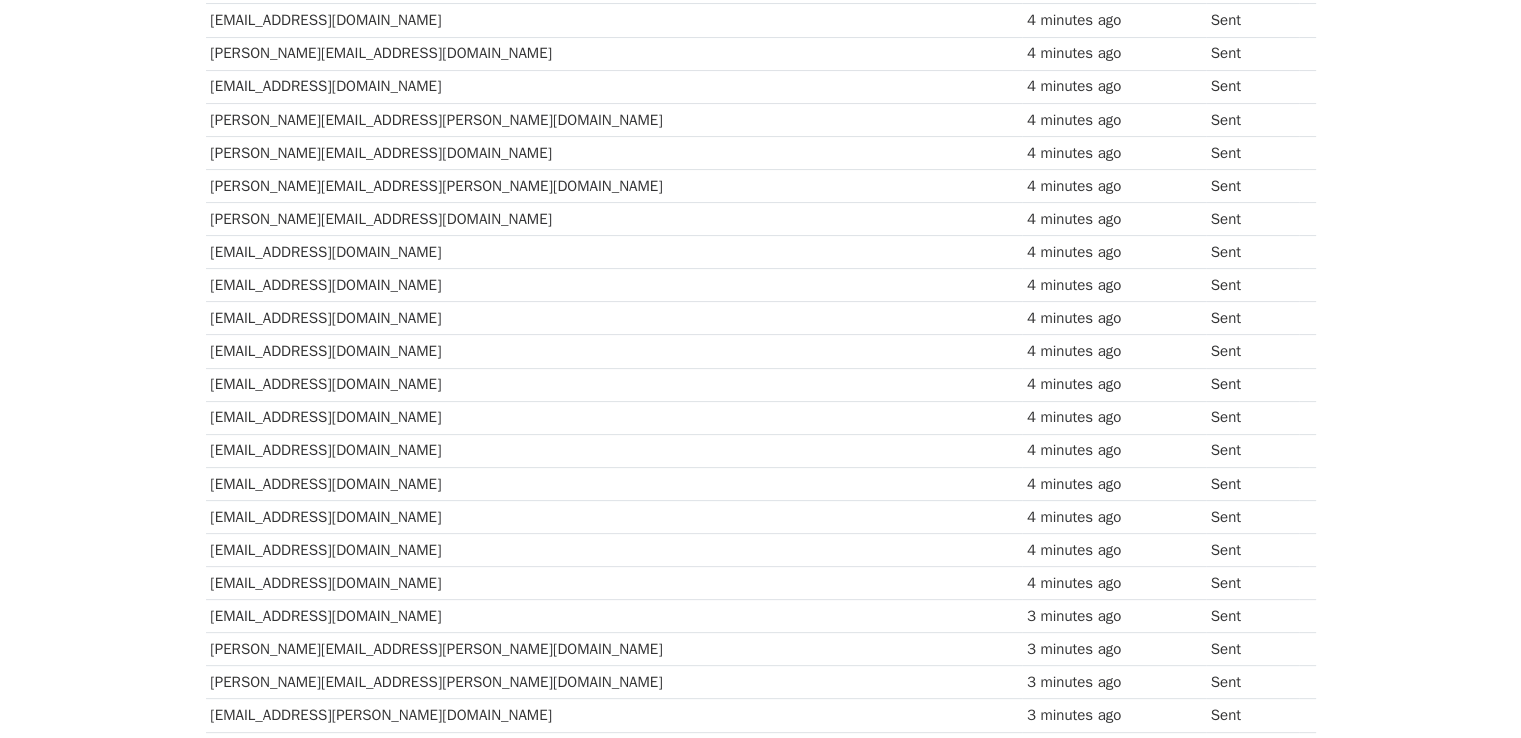 scroll, scrollTop: 450, scrollLeft: 0, axis: vertical 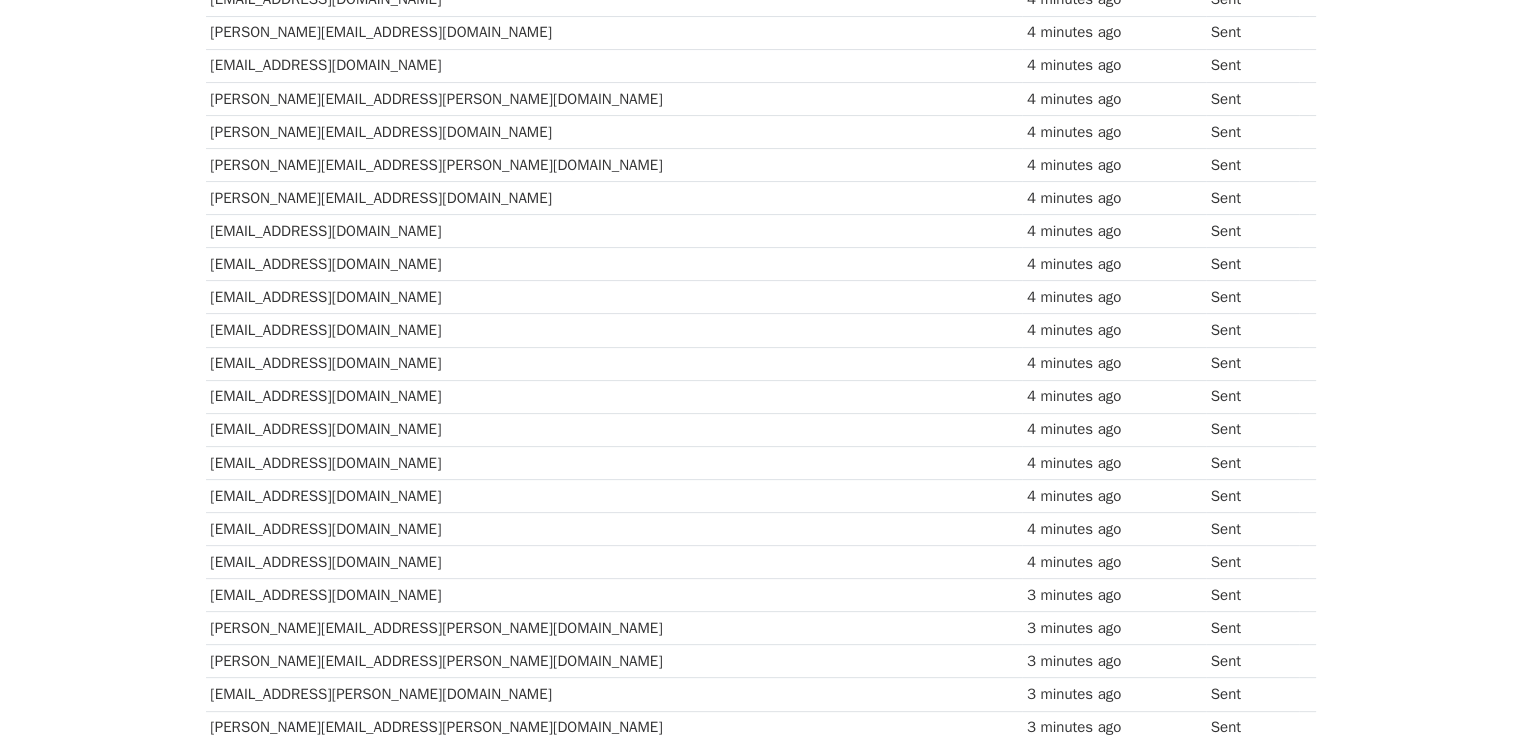 click on "[EMAIL_ADDRESS][DOMAIN_NAME]" at bounding box center (614, 330) 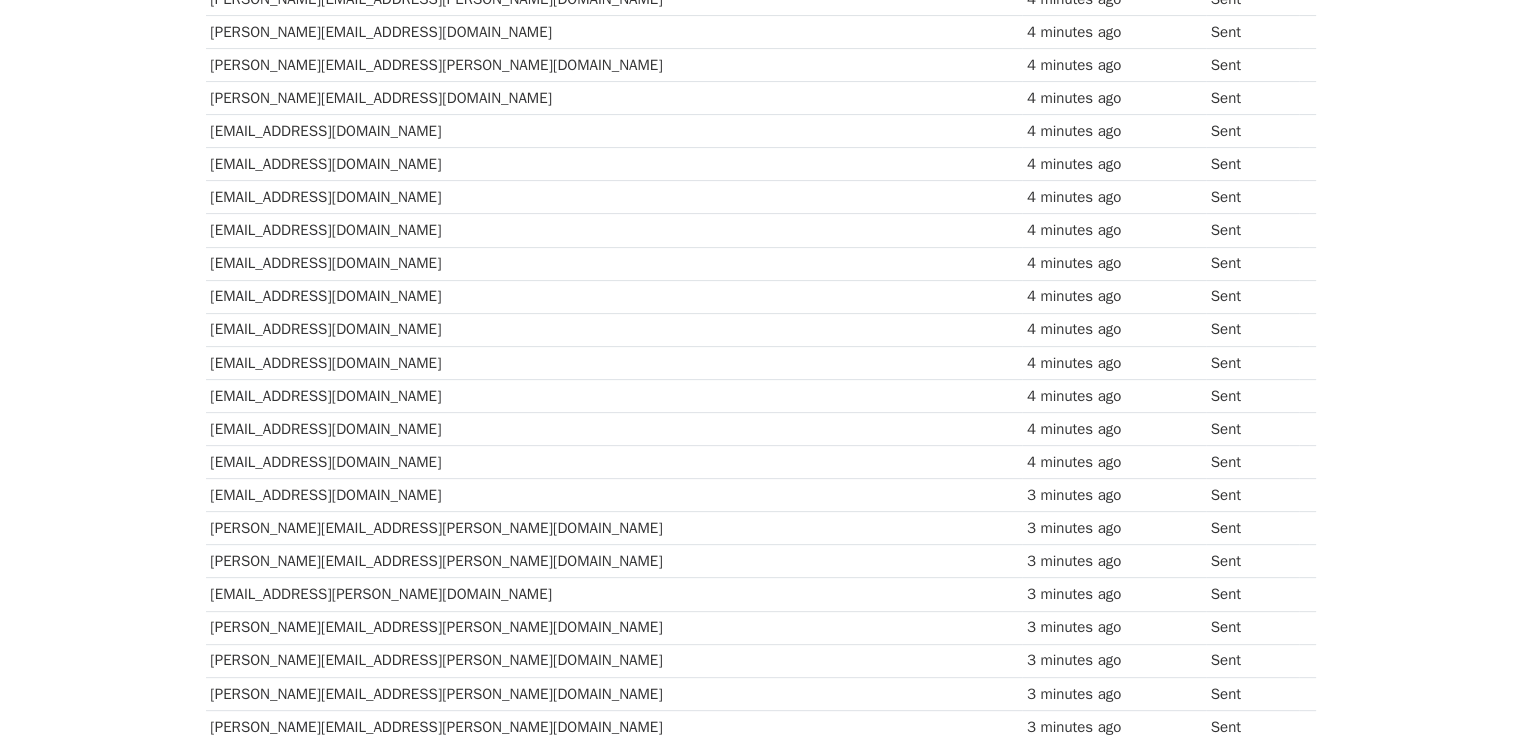 click on "[EMAIL_ADDRESS][DOMAIN_NAME]" at bounding box center [614, 263] 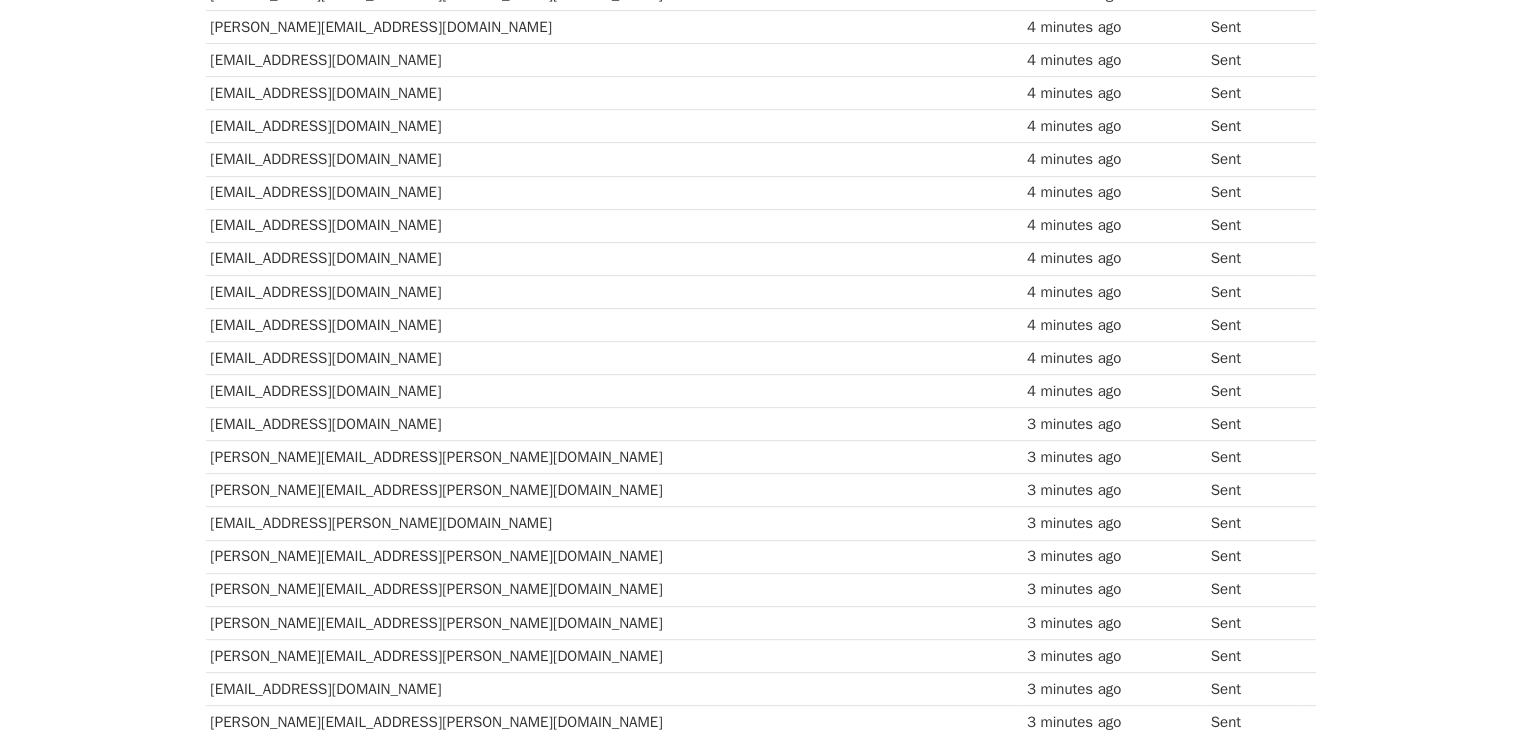 scroll, scrollTop: 550, scrollLeft: 0, axis: vertical 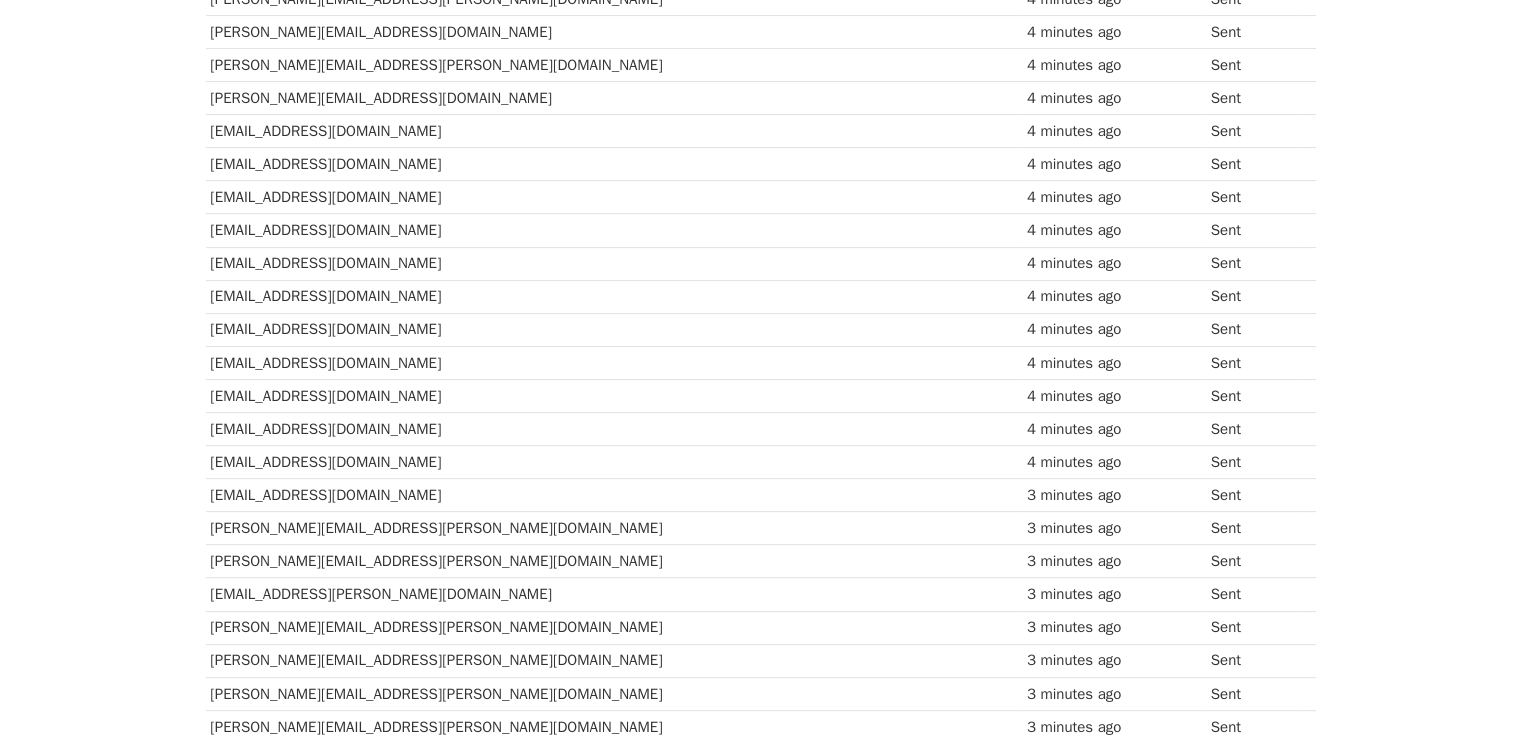 click on "[EMAIL_ADDRESS][DOMAIN_NAME]" at bounding box center [614, 296] 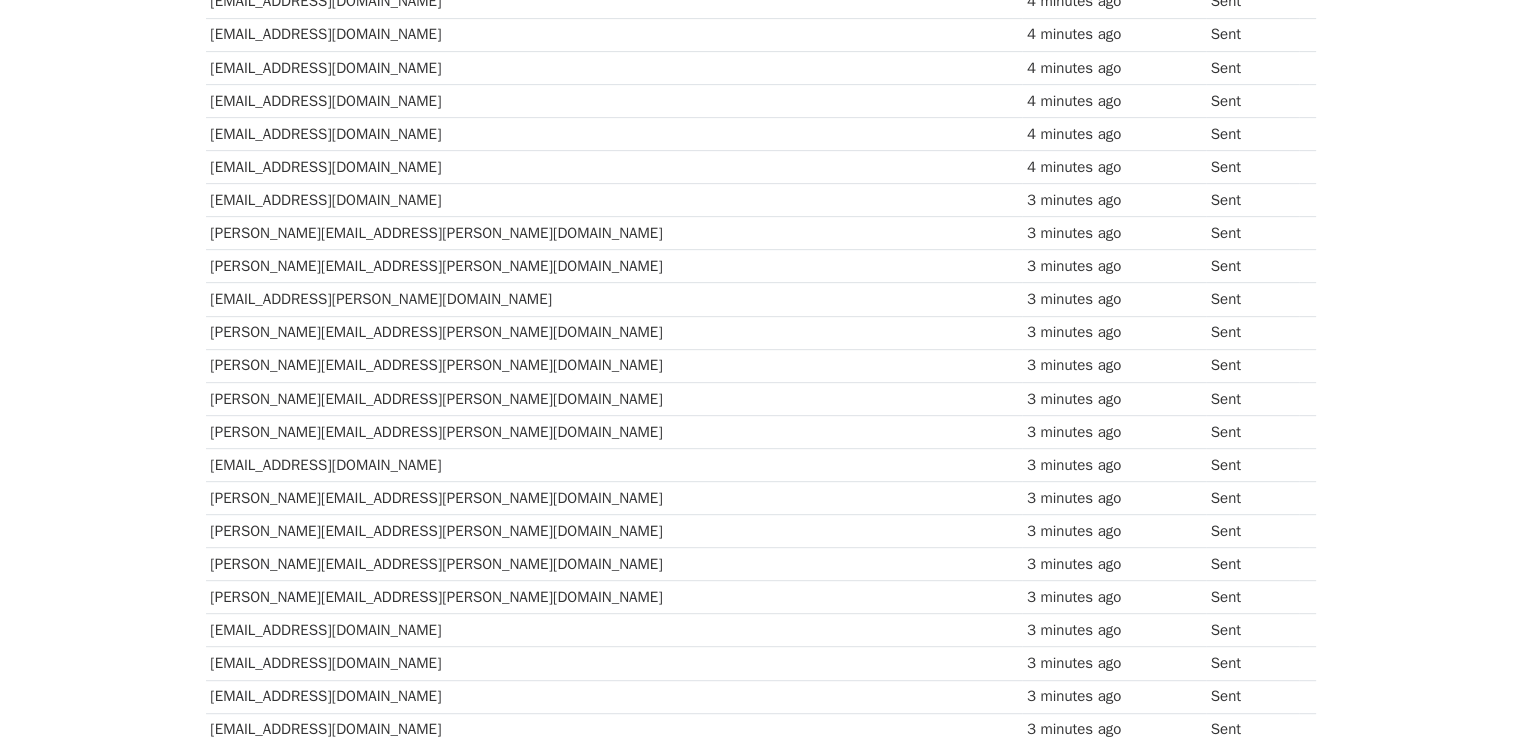 scroll, scrollTop: 850, scrollLeft: 0, axis: vertical 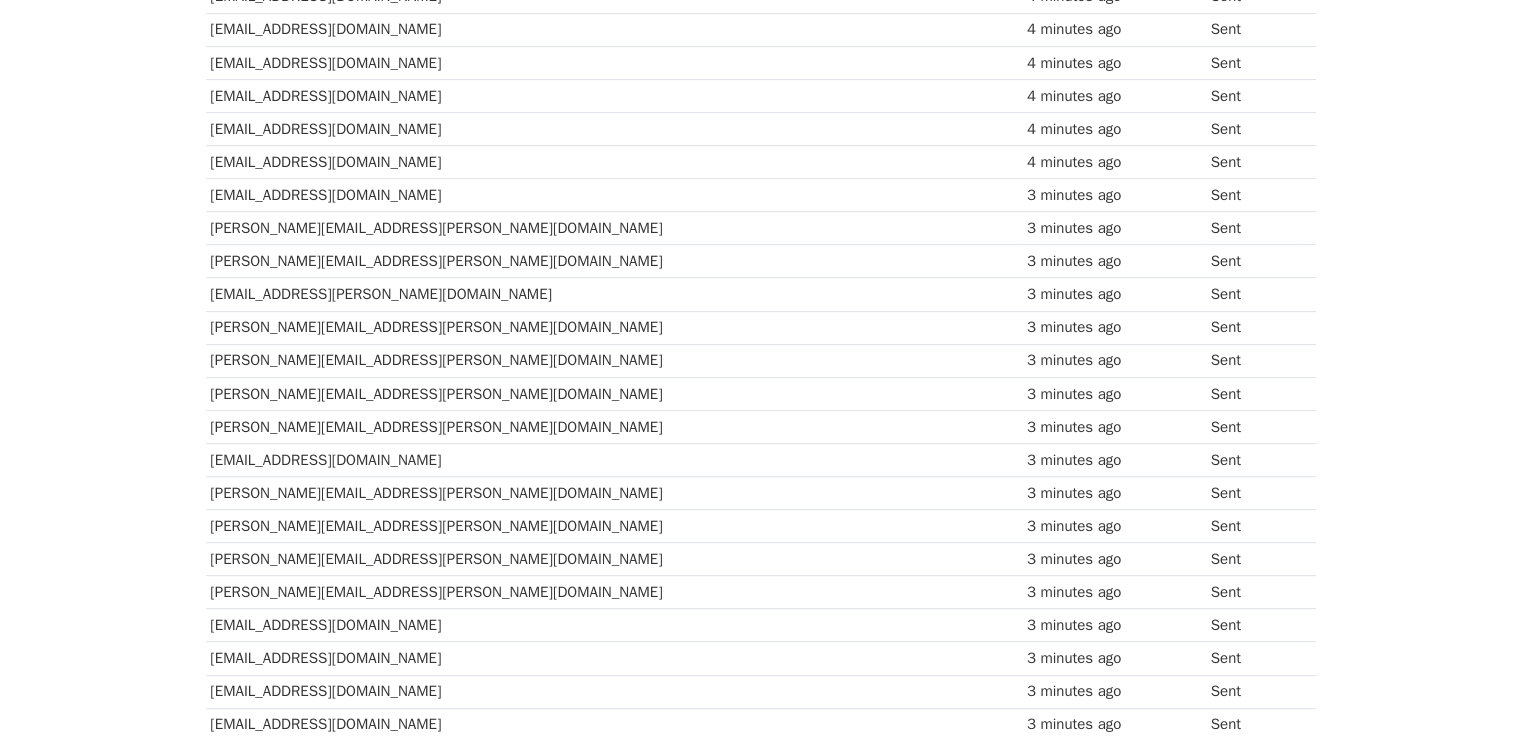 click on "[EMAIL_ADDRESS][DOMAIN_NAME]" at bounding box center (614, 195) 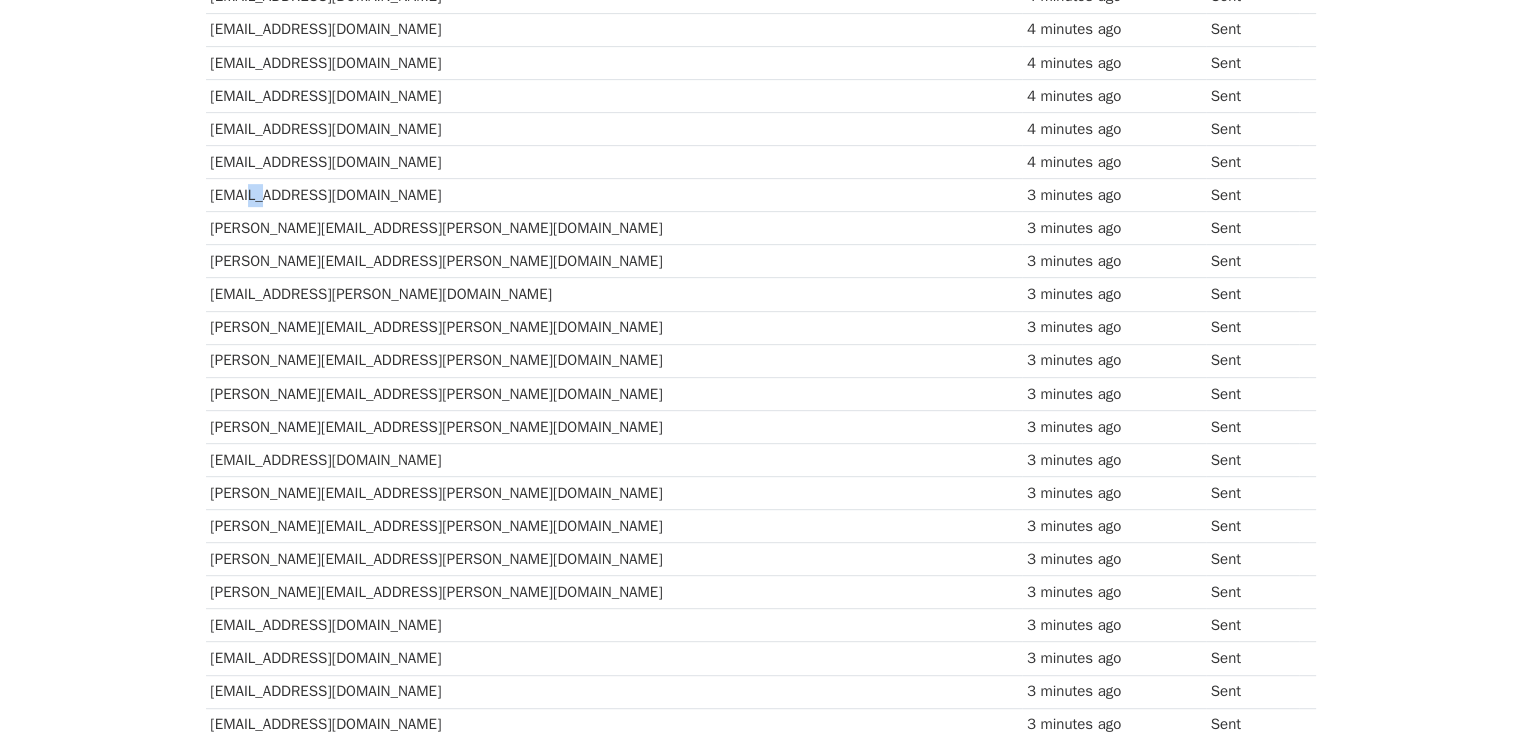 click on "[EMAIL_ADDRESS][DOMAIN_NAME]" at bounding box center (614, 195) 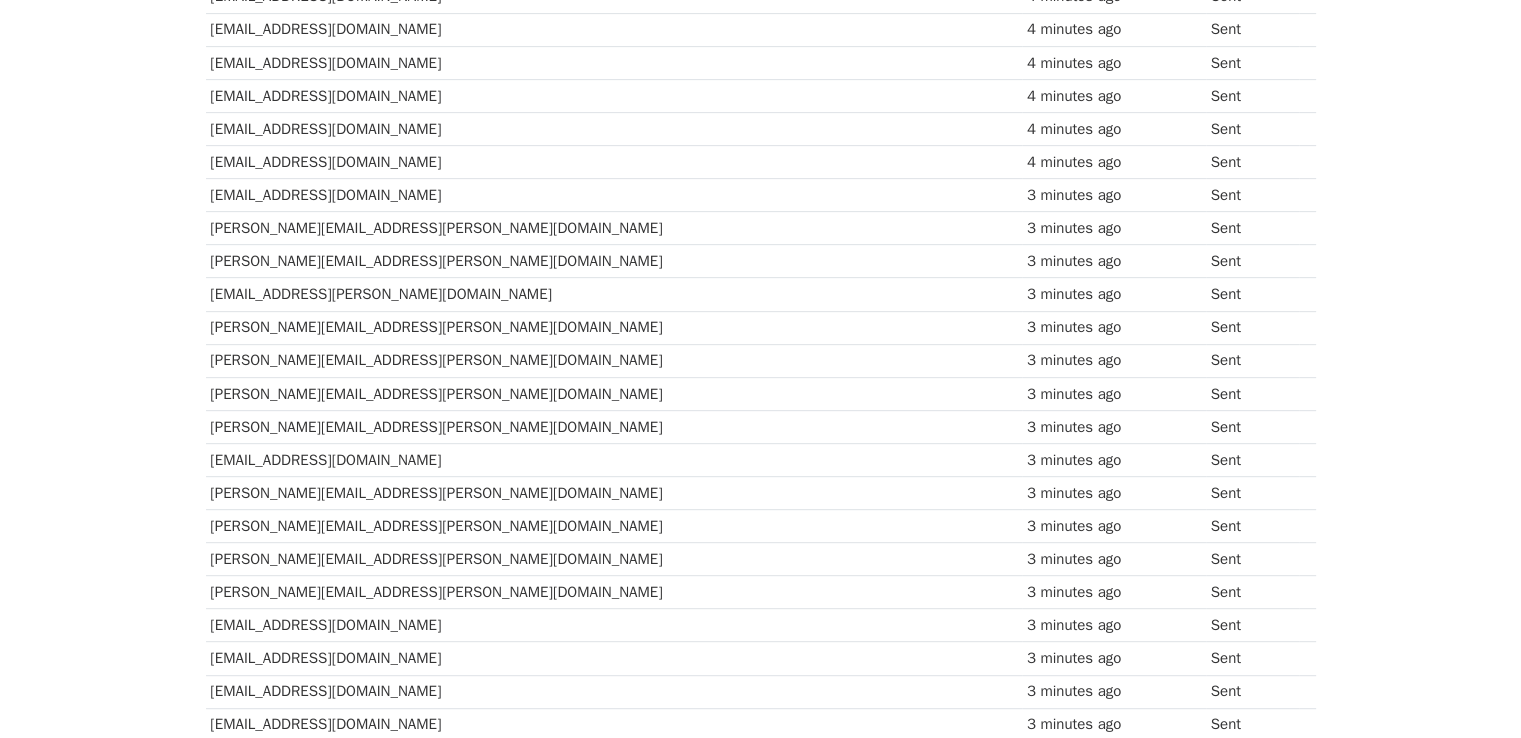 click on "[PERSON_NAME][EMAIL_ADDRESS][PERSON_NAME][DOMAIN_NAME]" at bounding box center (614, 228) 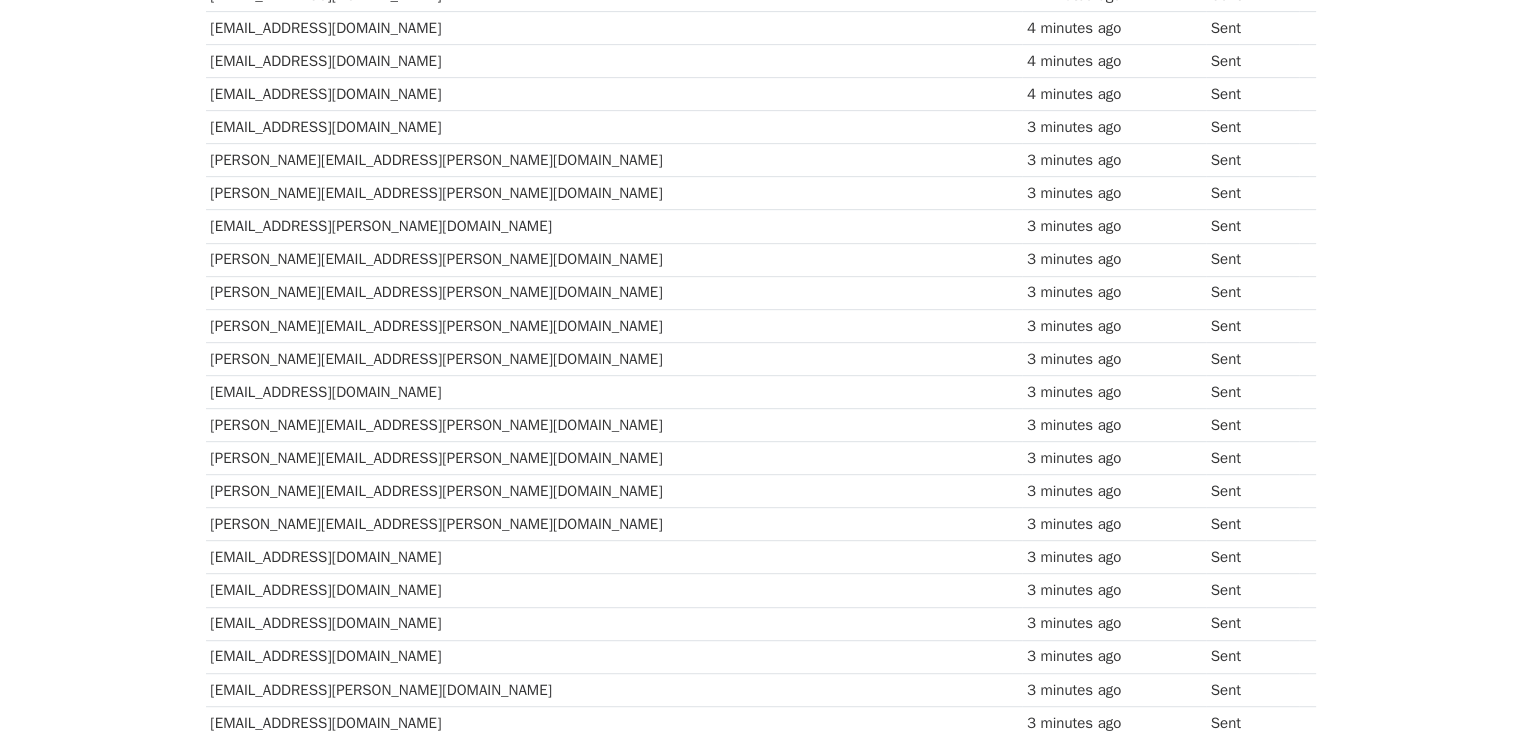 scroll, scrollTop: 950, scrollLeft: 0, axis: vertical 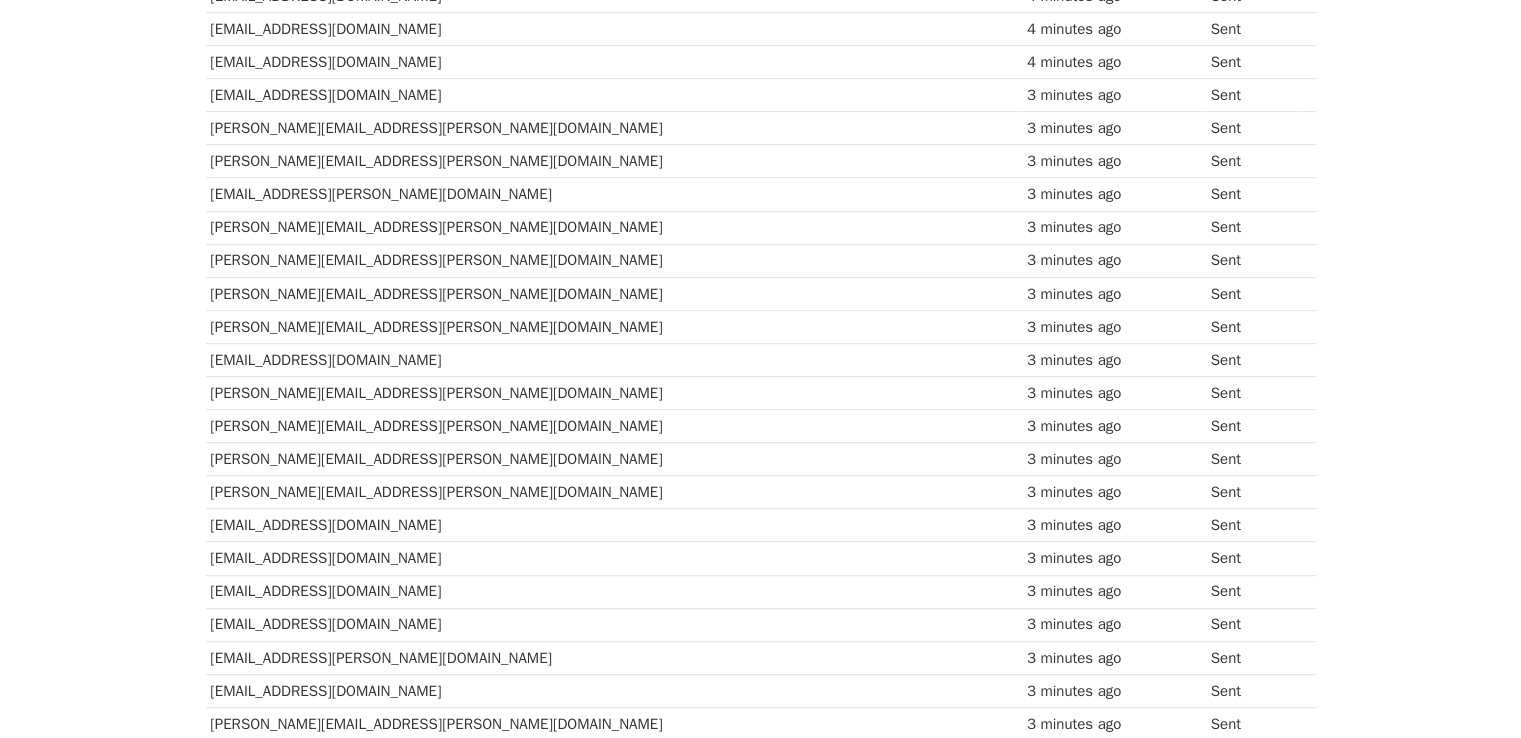click on "[EMAIL_ADDRESS][PERSON_NAME][DOMAIN_NAME]" at bounding box center [614, 194] 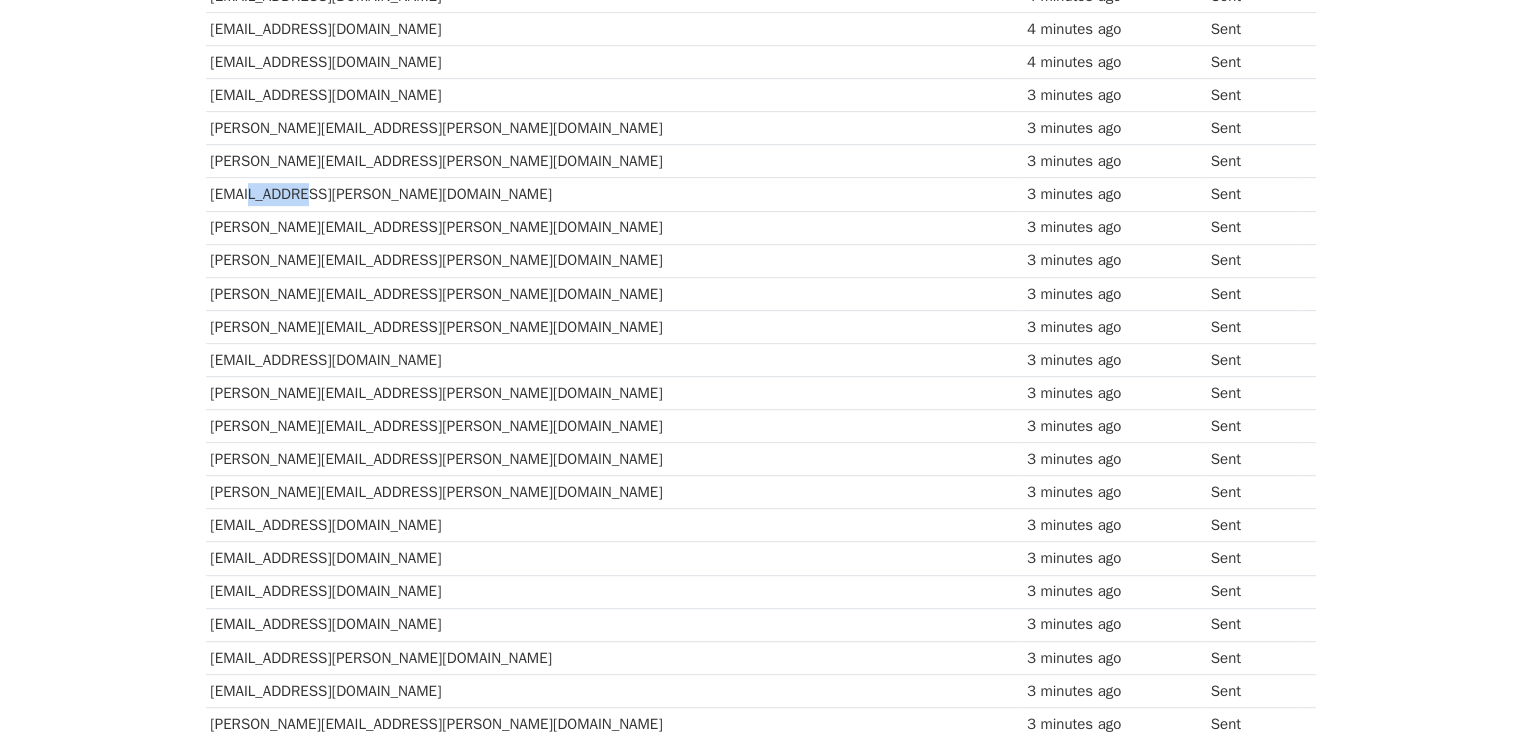 drag, startPoint x: 272, startPoint y: 191, endPoint x: 235, endPoint y: 195, distance: 37.215588 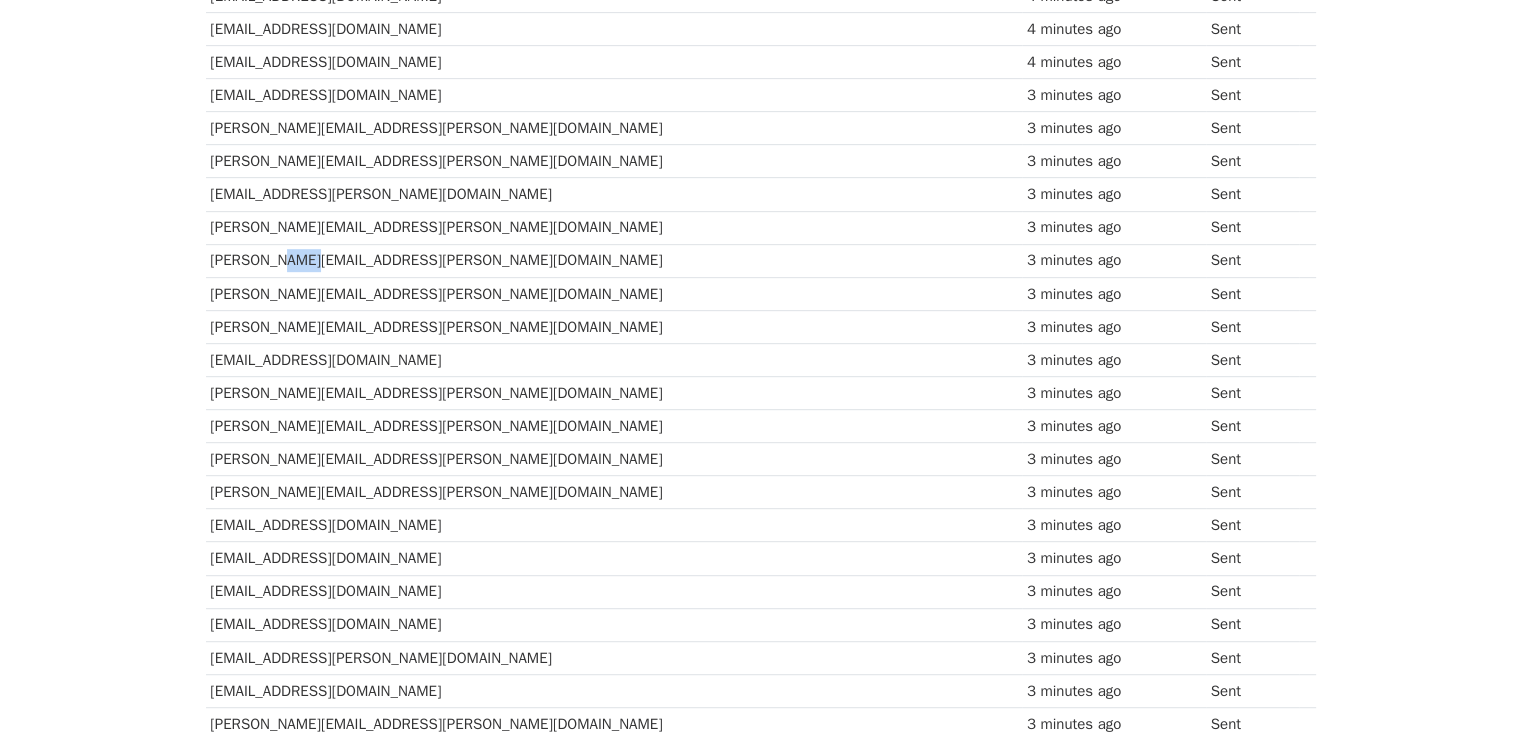 drag, startPoint x: 297, startPoint y: 249, endPoint x: 268, endPoint y: 254, distance: 29.427877 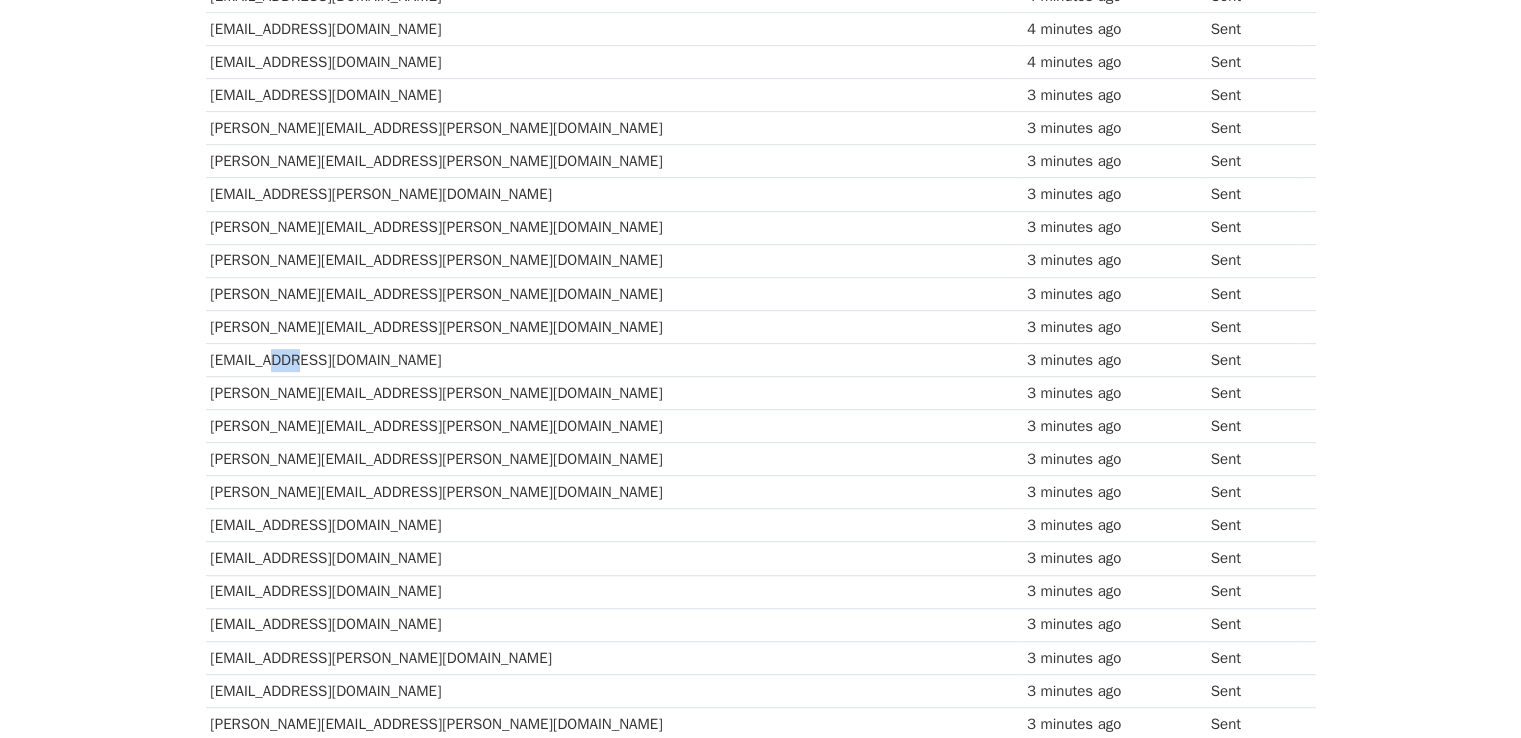 drag, startPoint x: 257, startPoint y: 349, endPoint x: 246, endPoint y: 350, distance: 11.045361 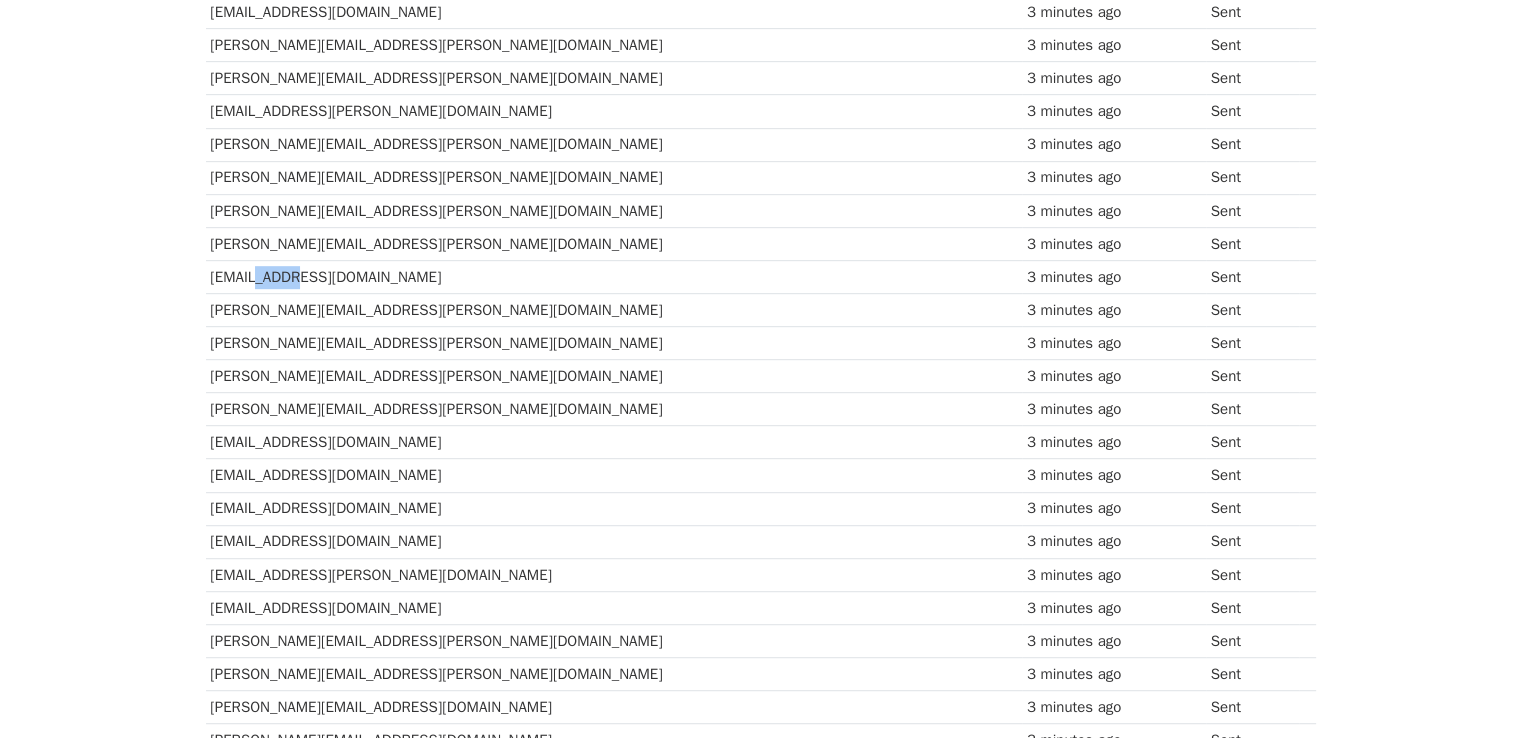 scroll, scrollTop: 1150, scrollLeft: 0, axis: vertical 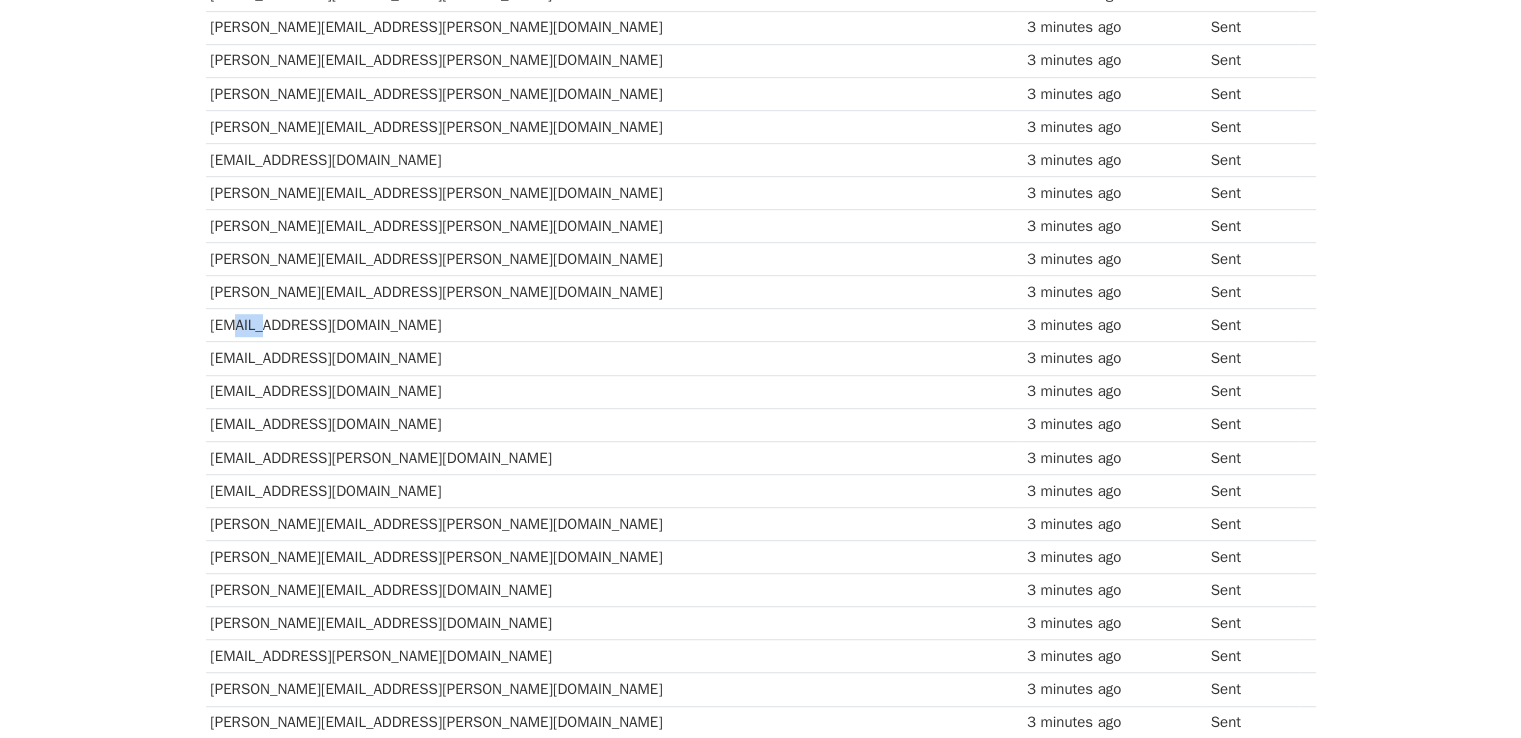 drag, startPoint x: 232, startPoint y: 311, endPoint x: 257, endPoint y: 315, distance: 25.317978 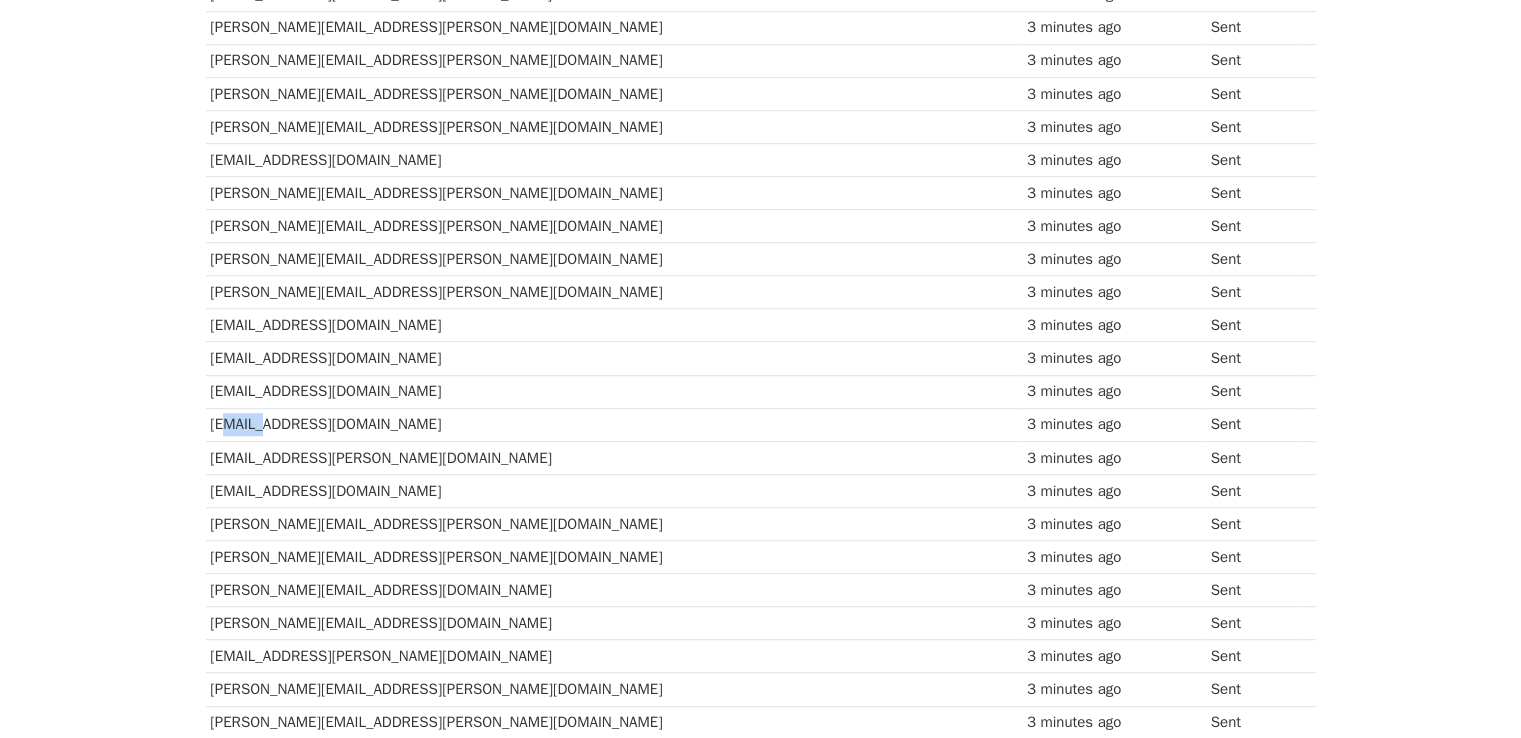 drag, startPoint x: 213, startPoint y: 420, endPoint x: 255, endPoint y: 421, distance: 42.0119 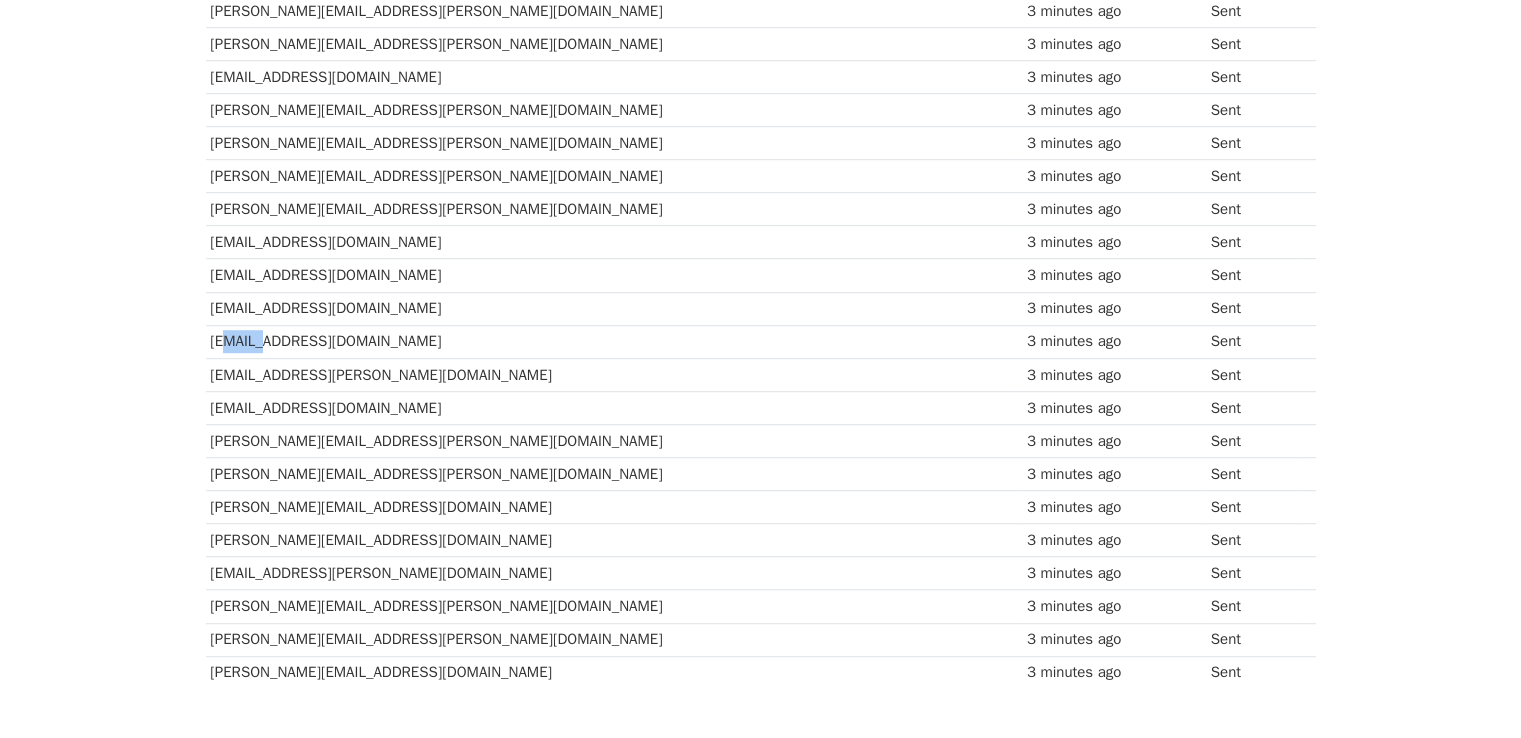 scroll, scrollTop: 1350, scrollLeft: 0, axis: vertical 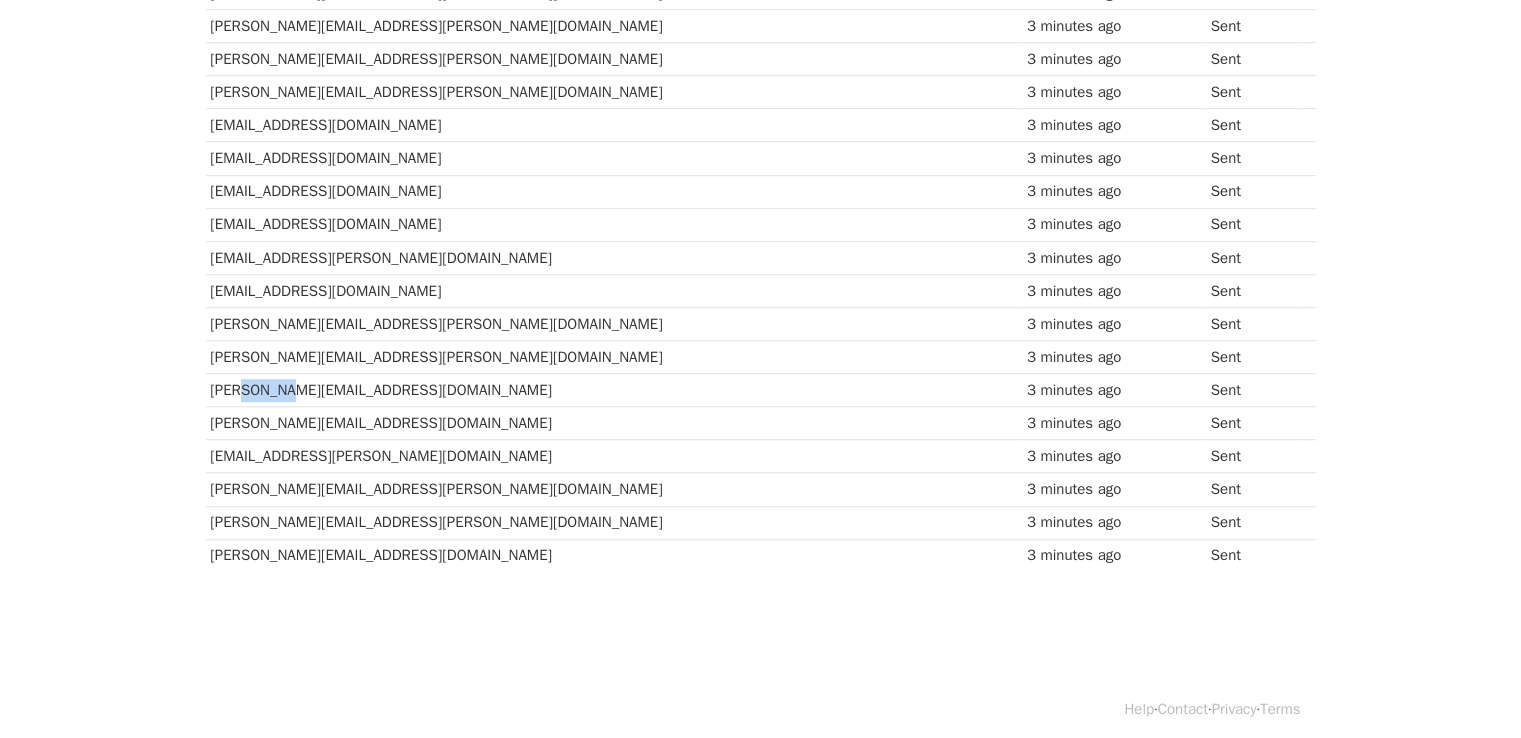 drag, startPoint x: 279, startPoint y: 377, endPoint x: 229, endPoint y: 377, distance: 50 